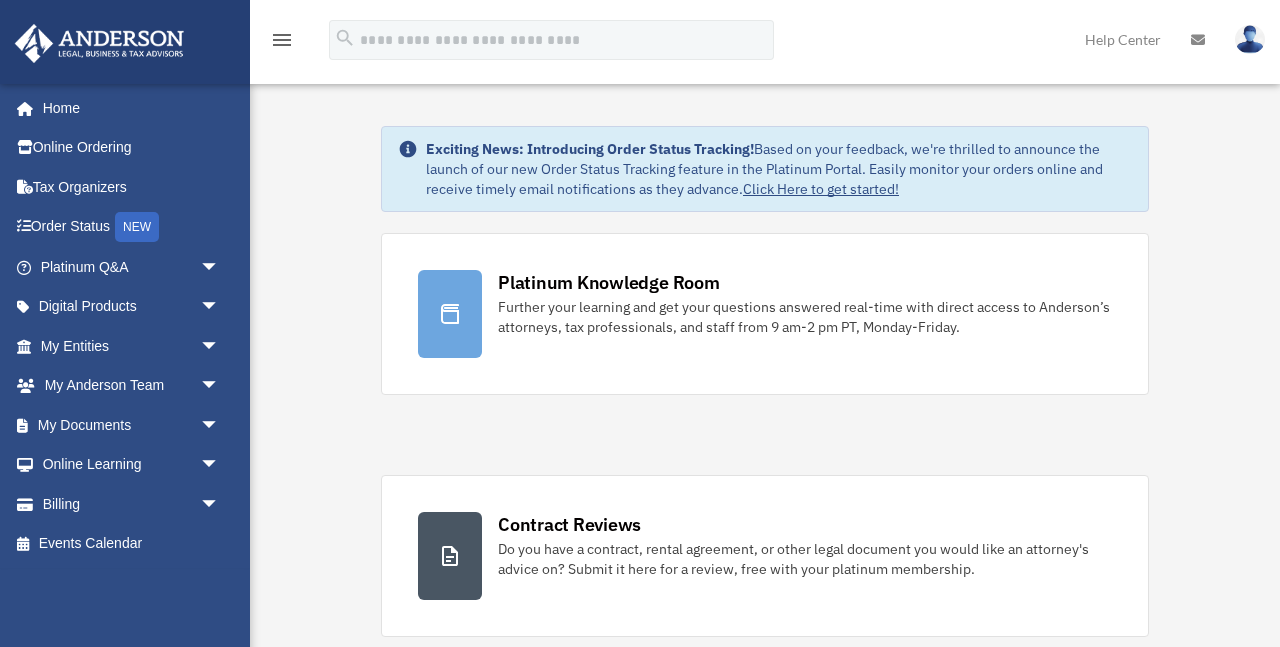 scroll, scrollTop: 0, scrollLeft: 0, axis: both 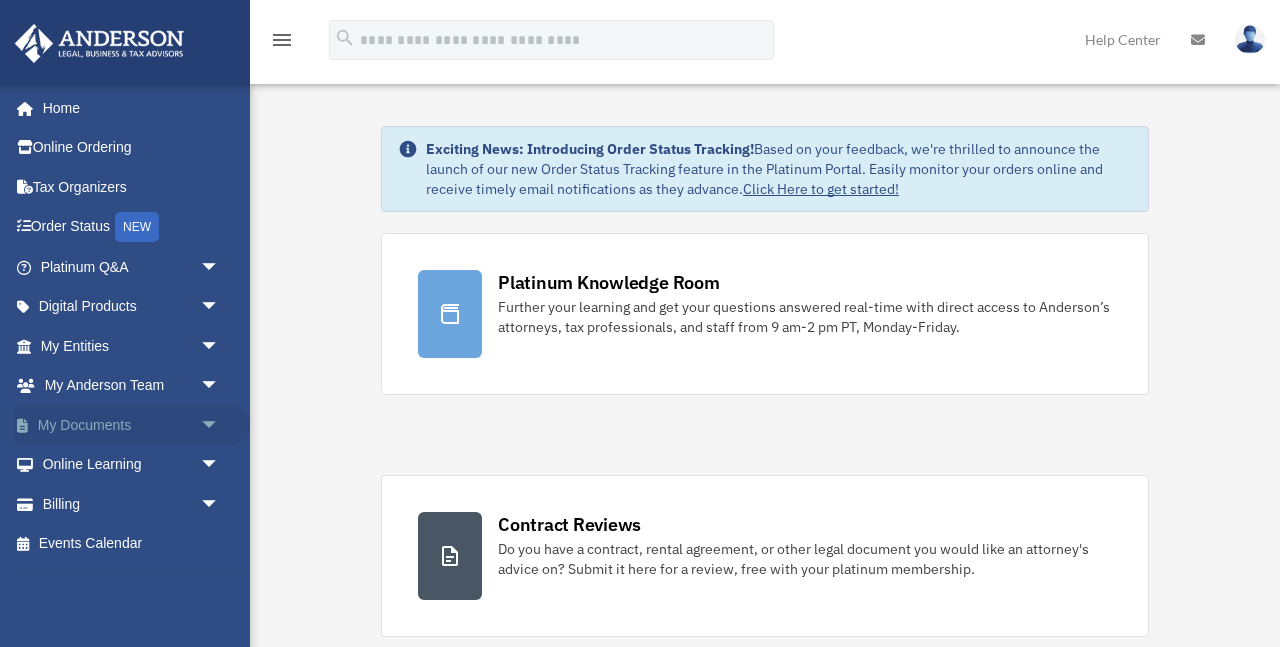 click on "arrow_drop_down" at bounding box center (220, 425) 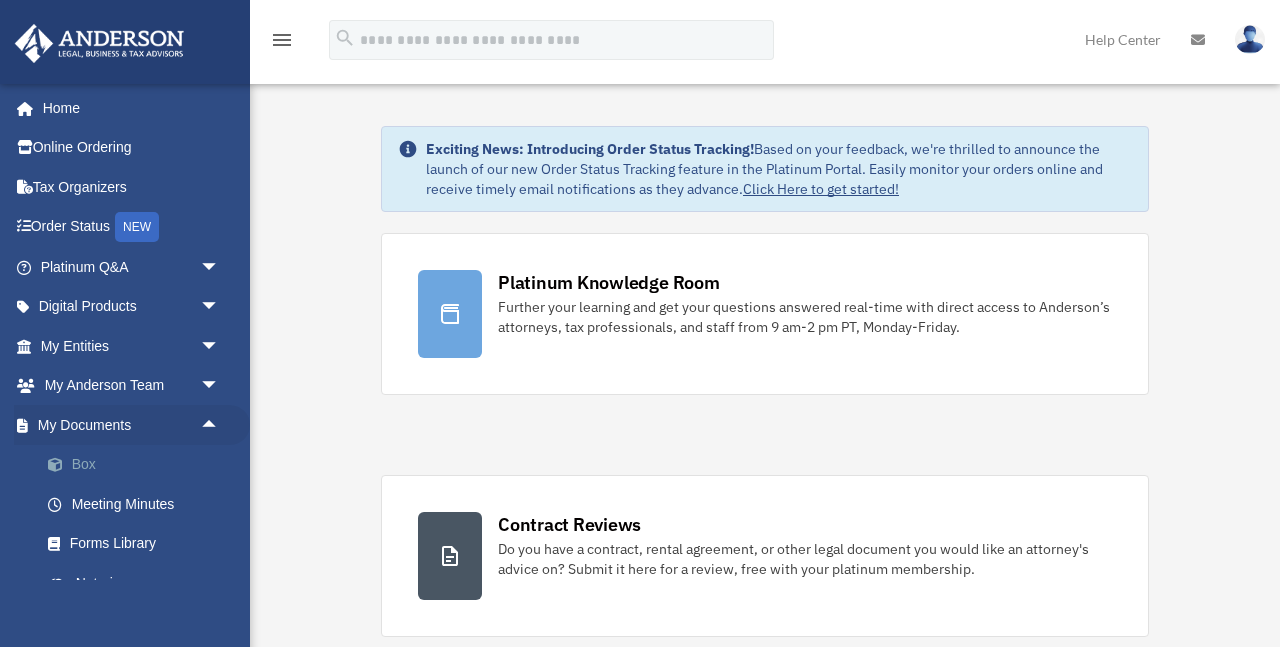 click on "Box" at bounding box center (139, 465) 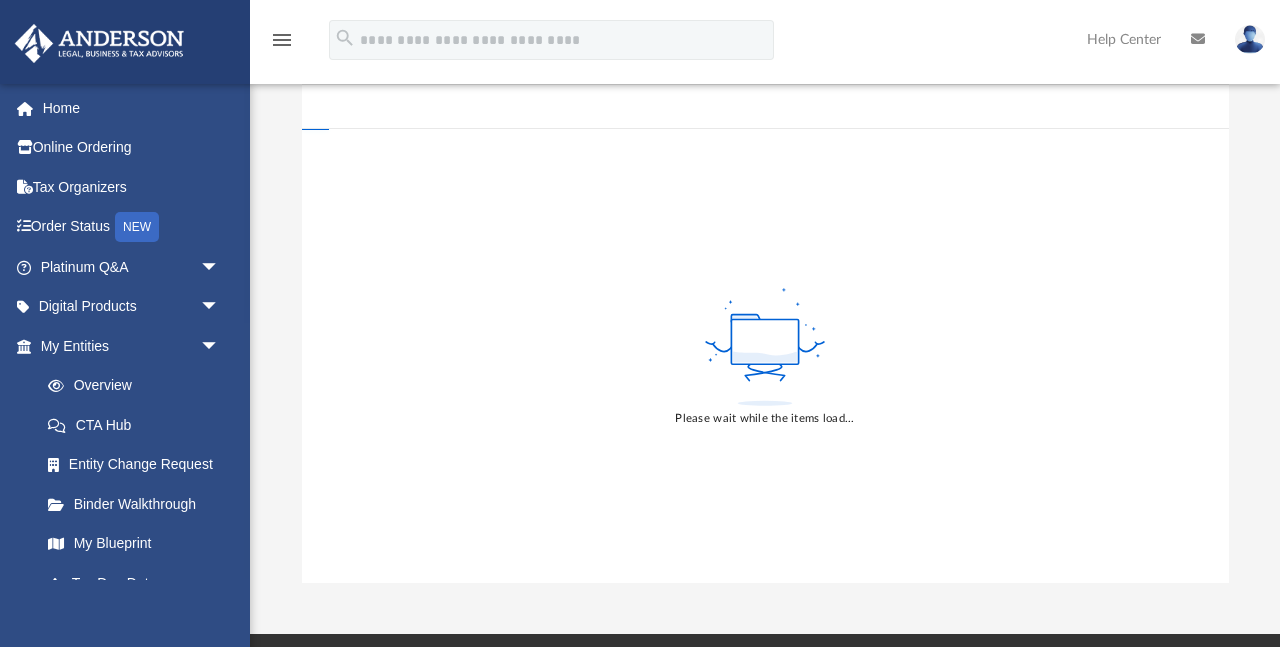 scroll, scrollTop: 138, scrollLeft: 0, axis: vertical 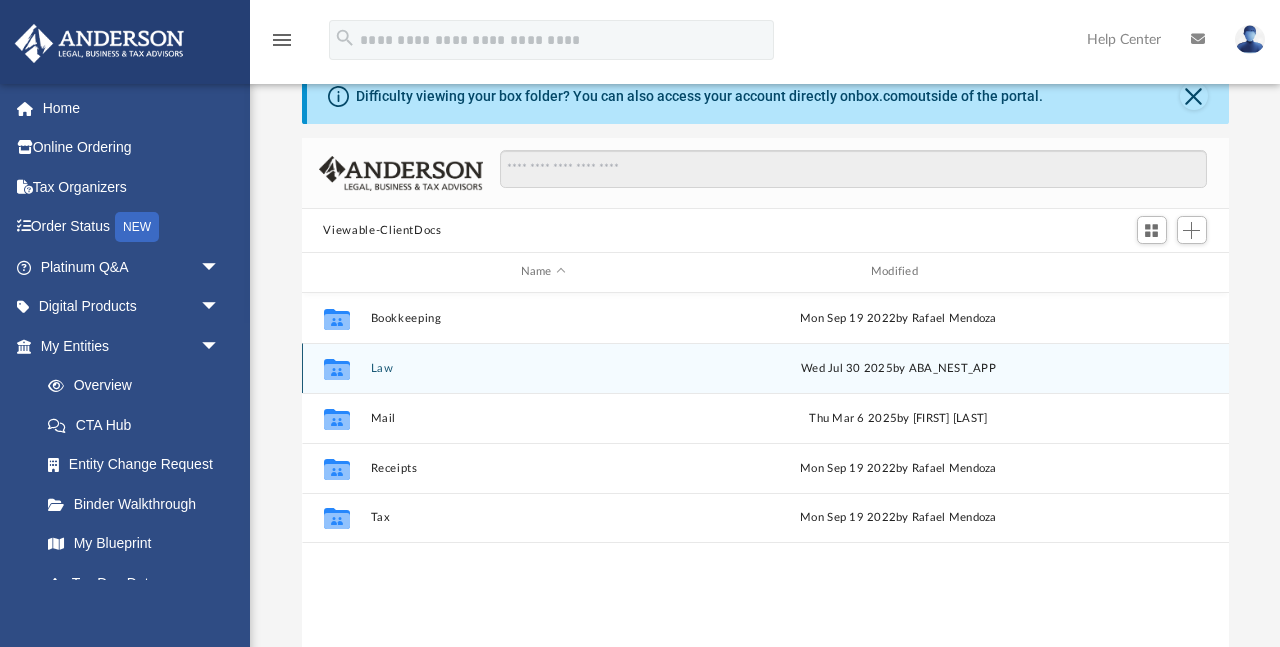 click on "Law" at bounding box center (543, 368) 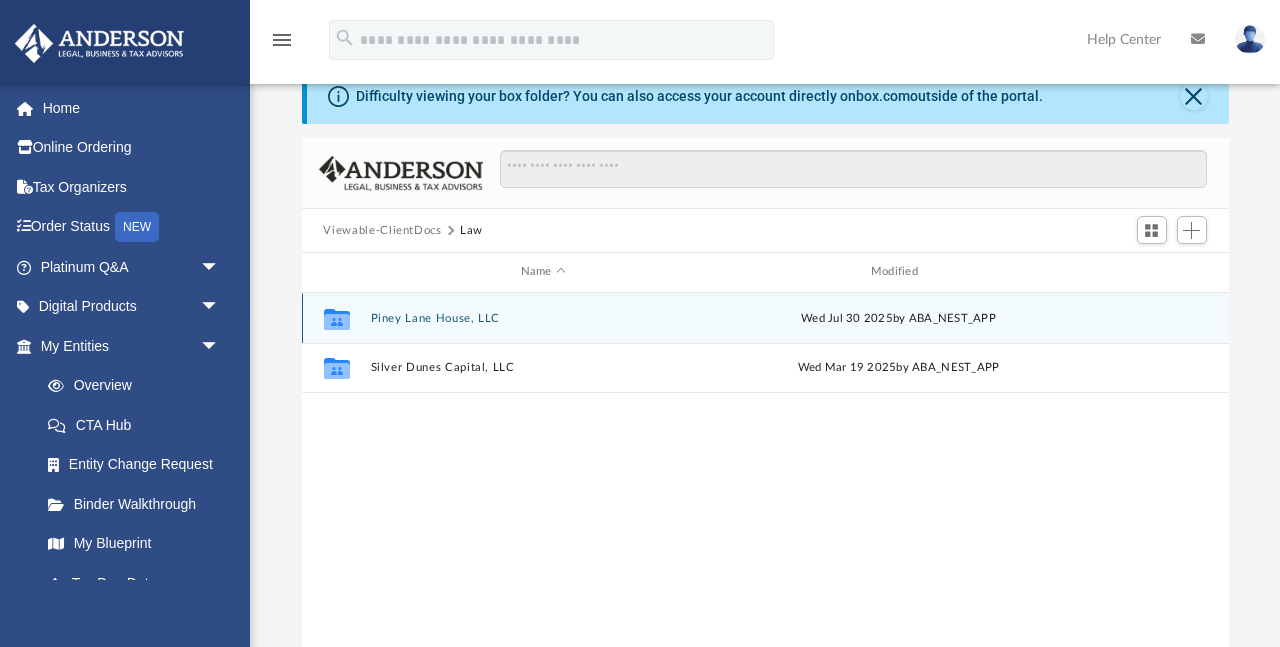 click on "Collaborated Folder Piney Lane House, LLC Wed Jul 30 2025  by ABA_NEST_APP" at bounding box center [765, 318] 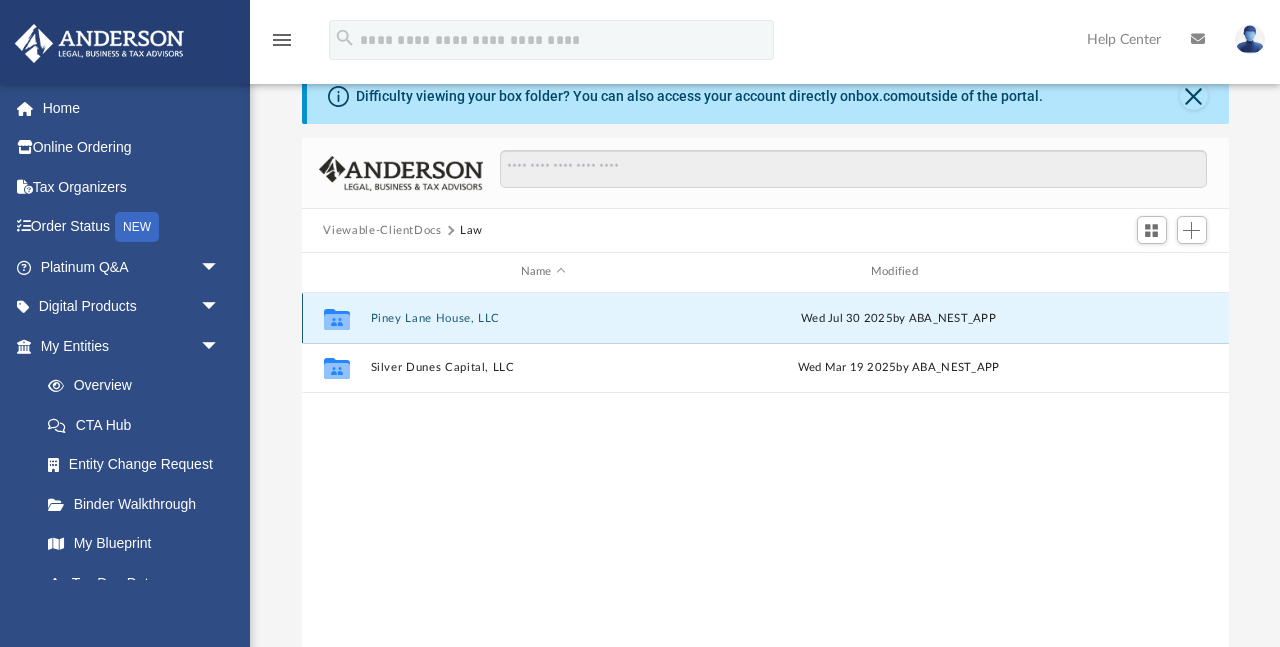 click on "Piney Lane House, LLC" at bounding box center [543, 318] 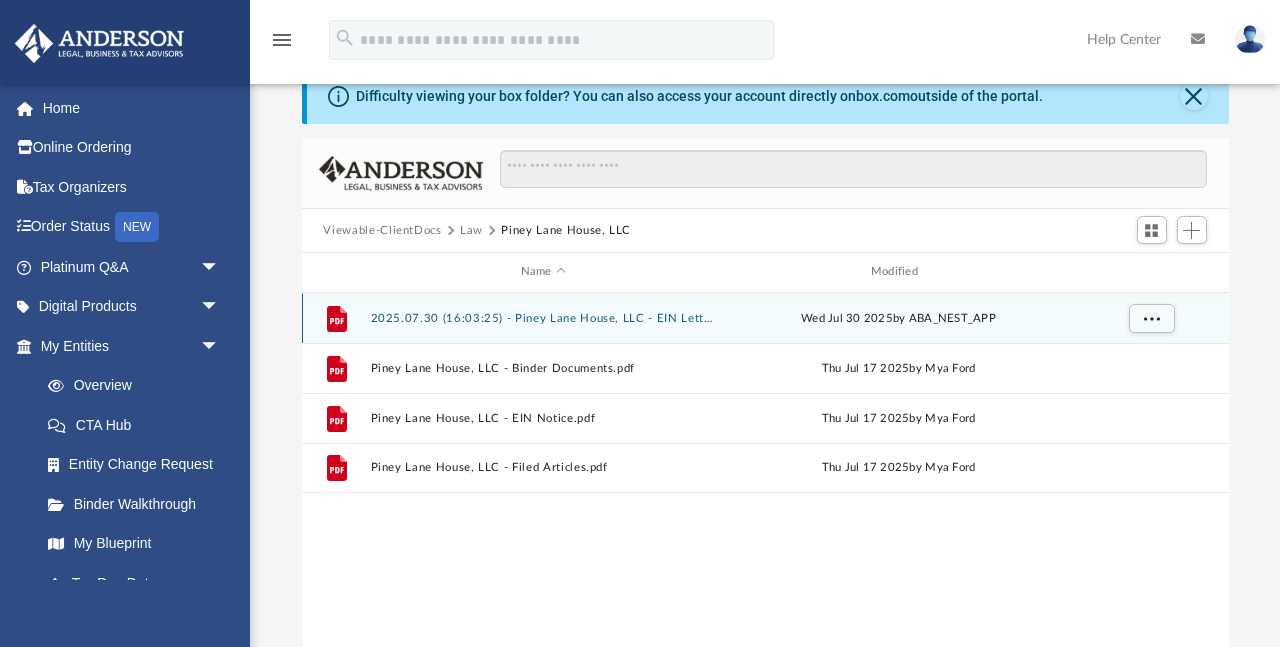 click on "File 2025.07.30 (16:03:25) - [STREET] House, LLC - EIN Letter from IRS.pdf Wed Jul 30 2025  by [APP_NAME]" at bounding box center (765, 318) 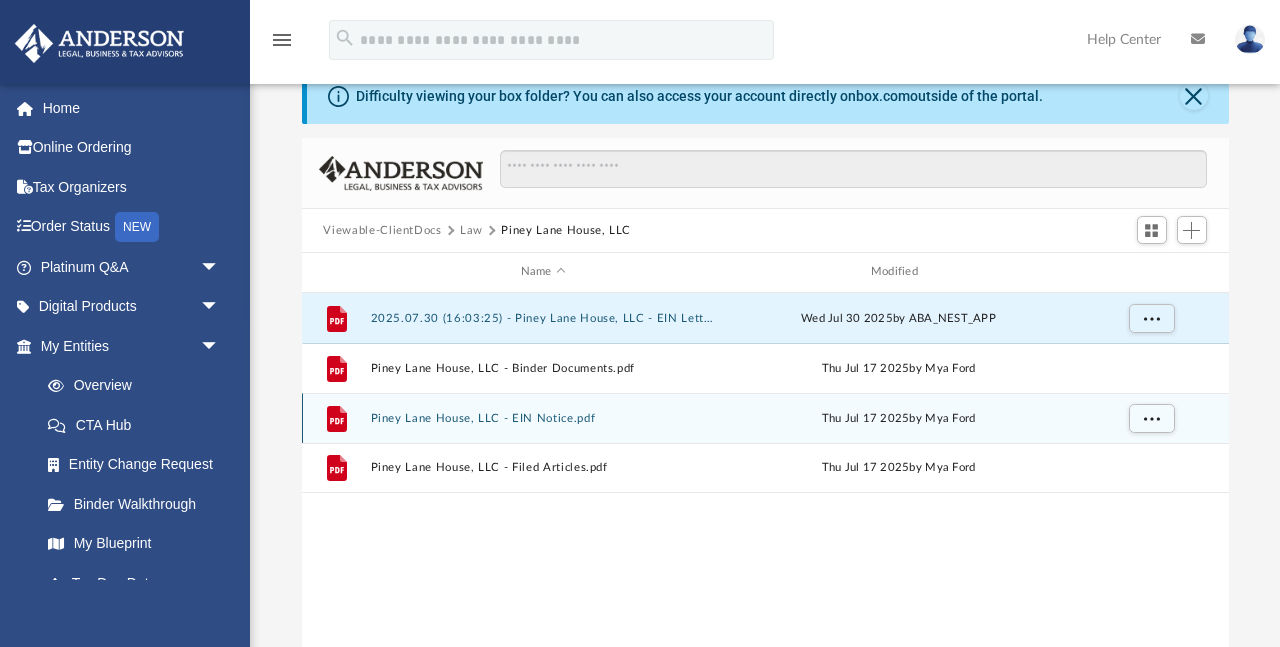 click on "Piney Lane House, LLC - EIN Notice.pdf" at bounding box center (543, 418) 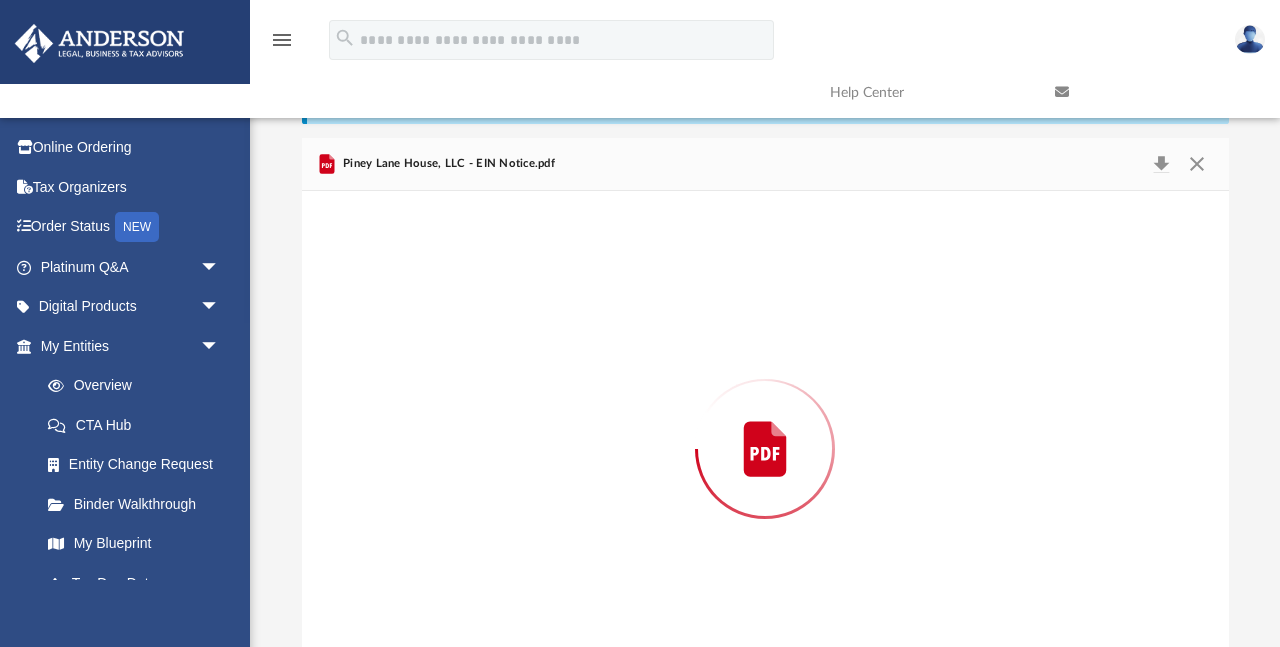 scroll, scrollTop: 106, scrollLeft: 0, axis: vertical 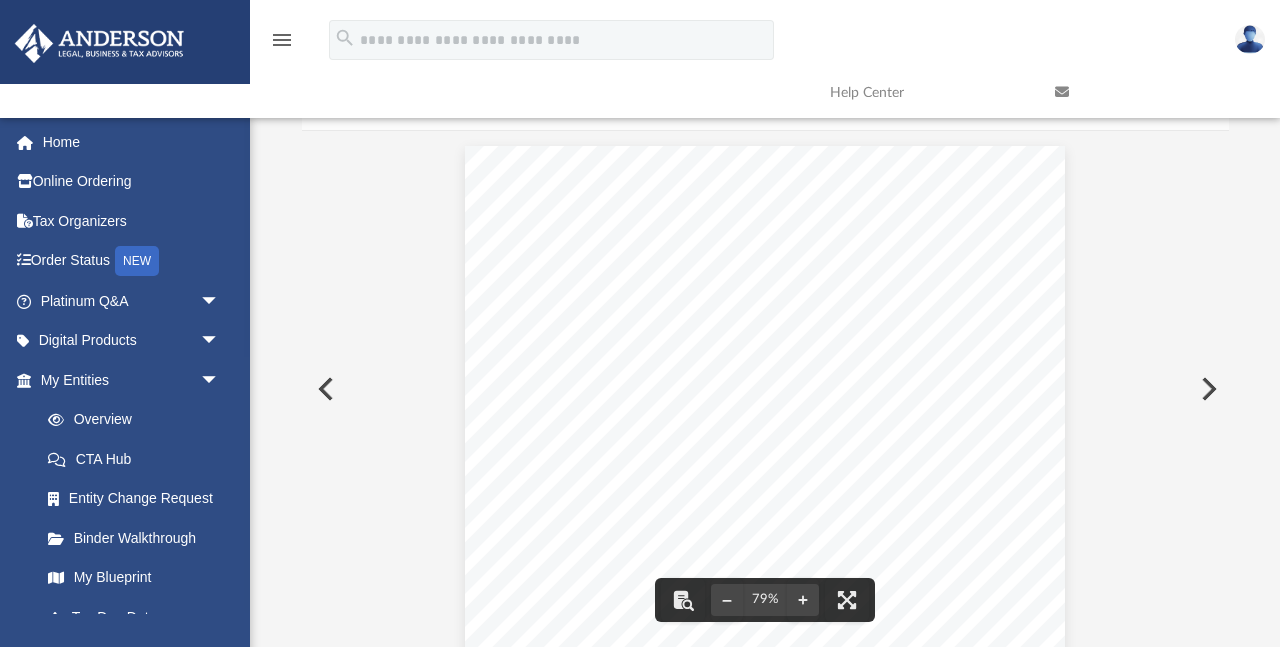 click at bounding box center (1207, 389) 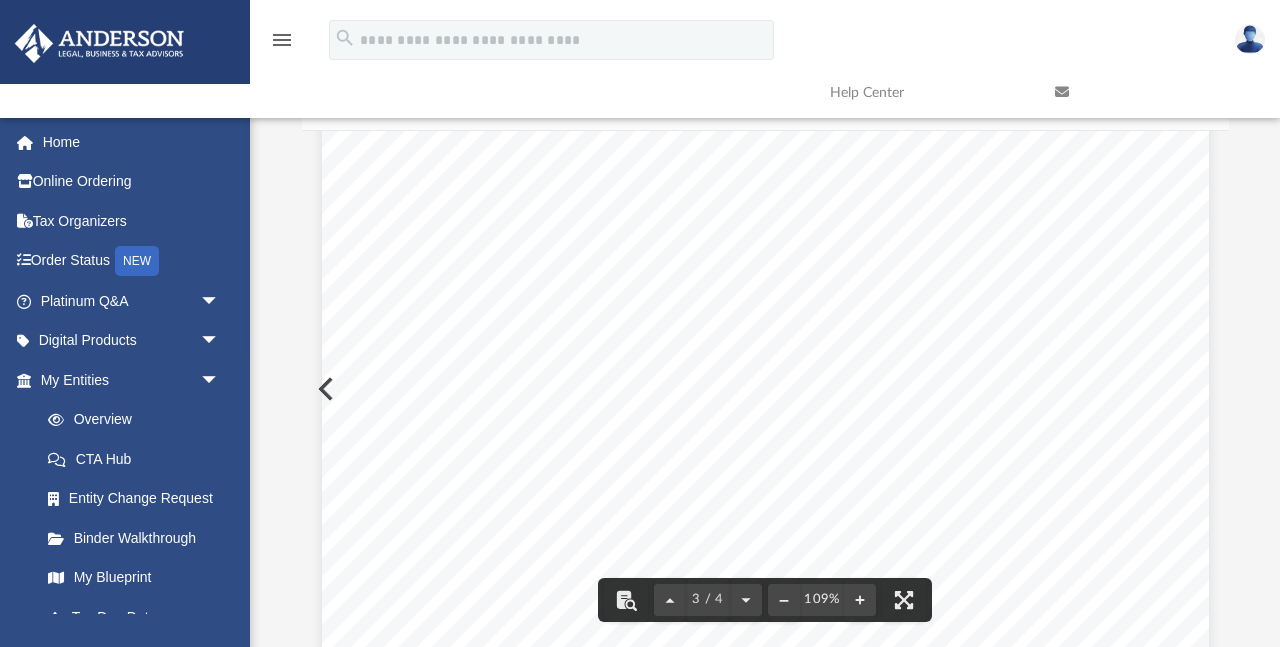 scroll, scrollTop: 2449, scrollLeft: 0, axis: vertical 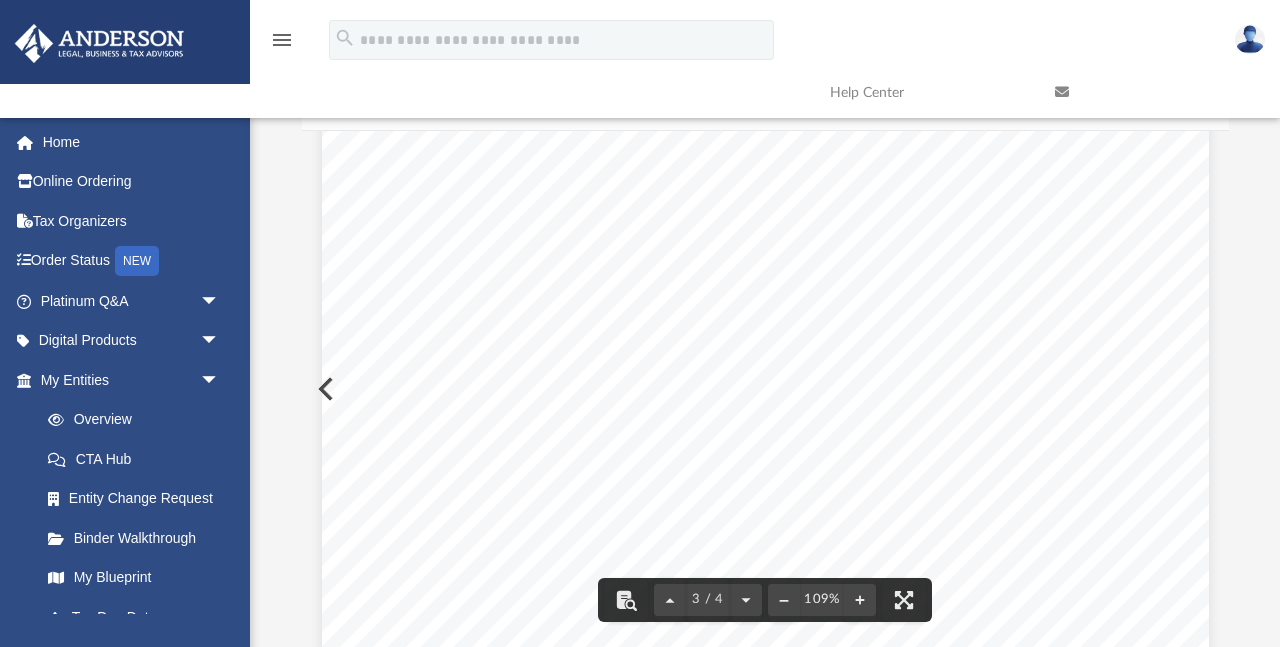 click on "July 2, 2025 James Morris 3225 McLeod Drive, Suite 100 Las Vegas, NV, 89121 RE:   Piney Lane House, LLC ID:   11869330 FILING NO:   2507028798877 WORK ORDER NO:   202507026348728 Dear Customer: This is your receipt for $100.00 to cover the fee for filing articles of organization for a limited liability company with this office. The effective date of the certificate of organization is July 2, 2025. If you have any questions, please call (804) 371 - 9733 or toll - free 1 - 866 - 722 - 2551. Sincerely, Bernard J. Logan Clerk of the Commission COMMONWEALTH OF VIRGINIA STATE CORPORATION COMMISSION Office of the Clerk RECEIPT Delivery Method:   Email TYLER BUILDING, 1300 EAST MAIN STREET, RICHMOND, VA 23219 - 3630   ◆ ◆ ◆ ◆   WEBSITE: scc.virginia.gov" at bounding box center (765, 626) 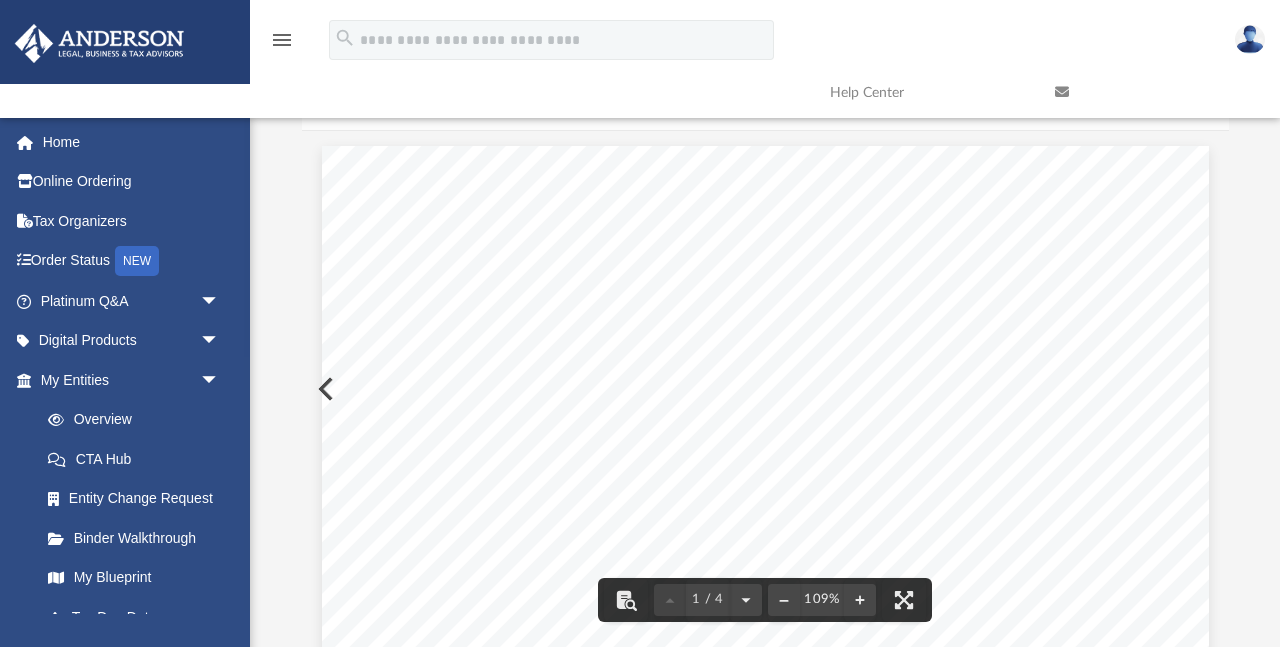 scroll, scrollTop: 0, scrollLeft: 0, axis: both 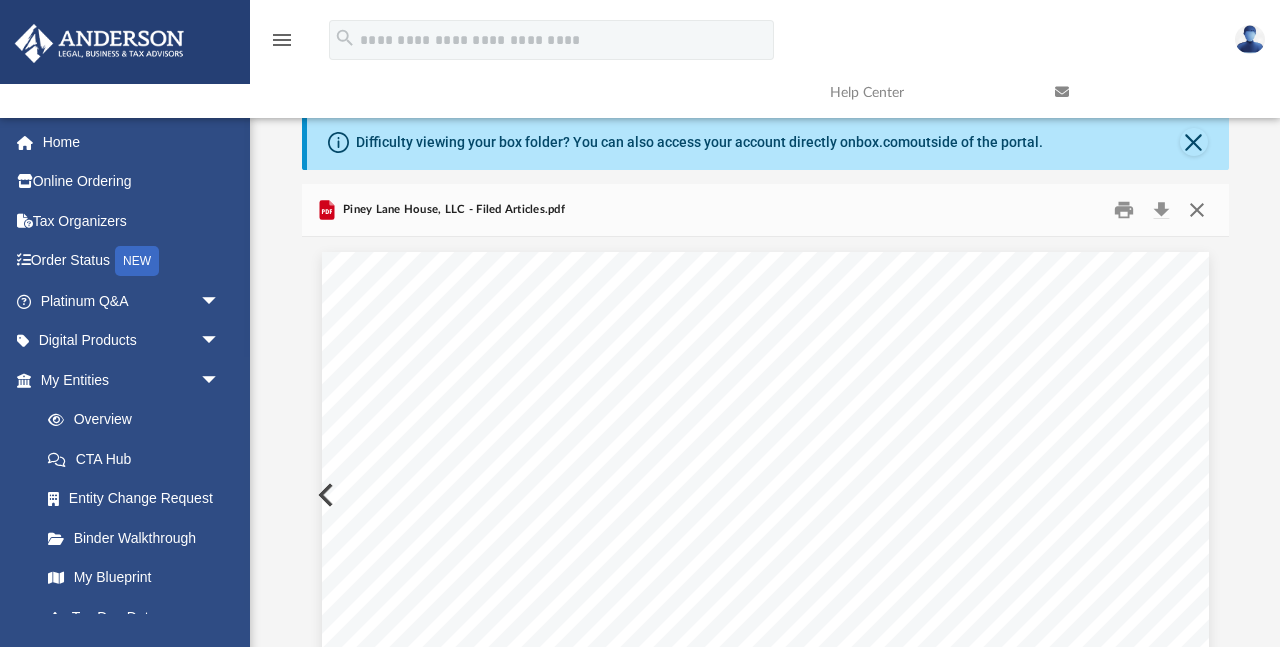 click at bounding box center (1197, 210) 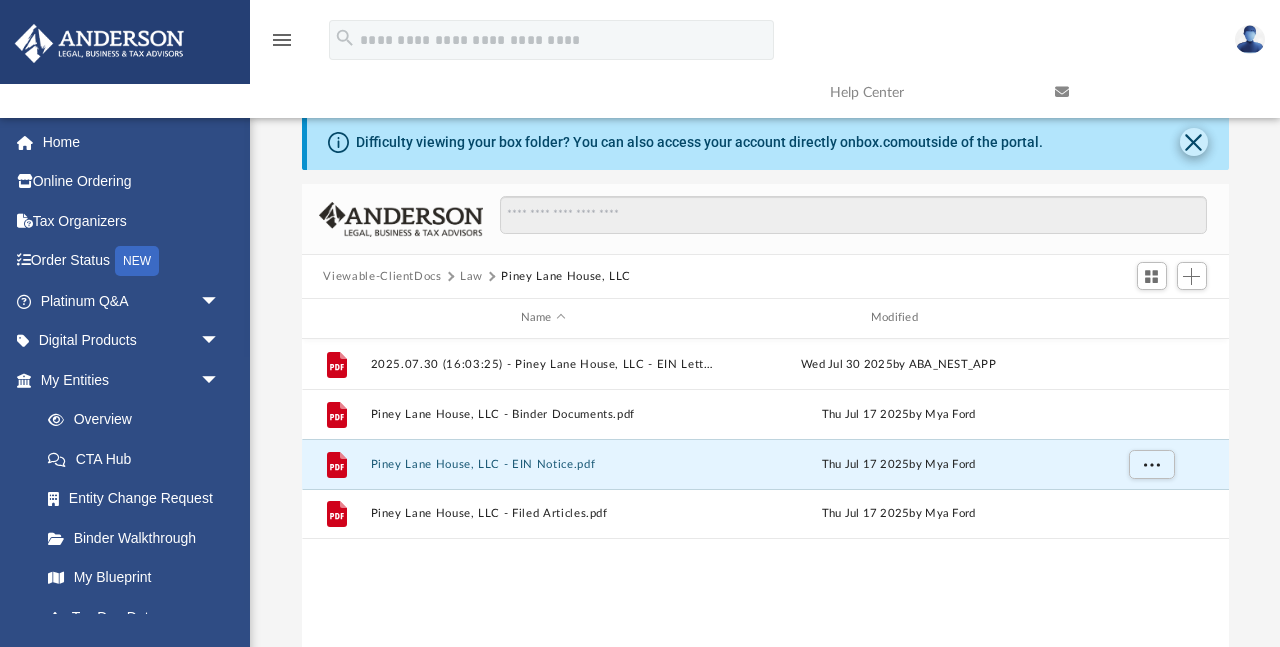 click 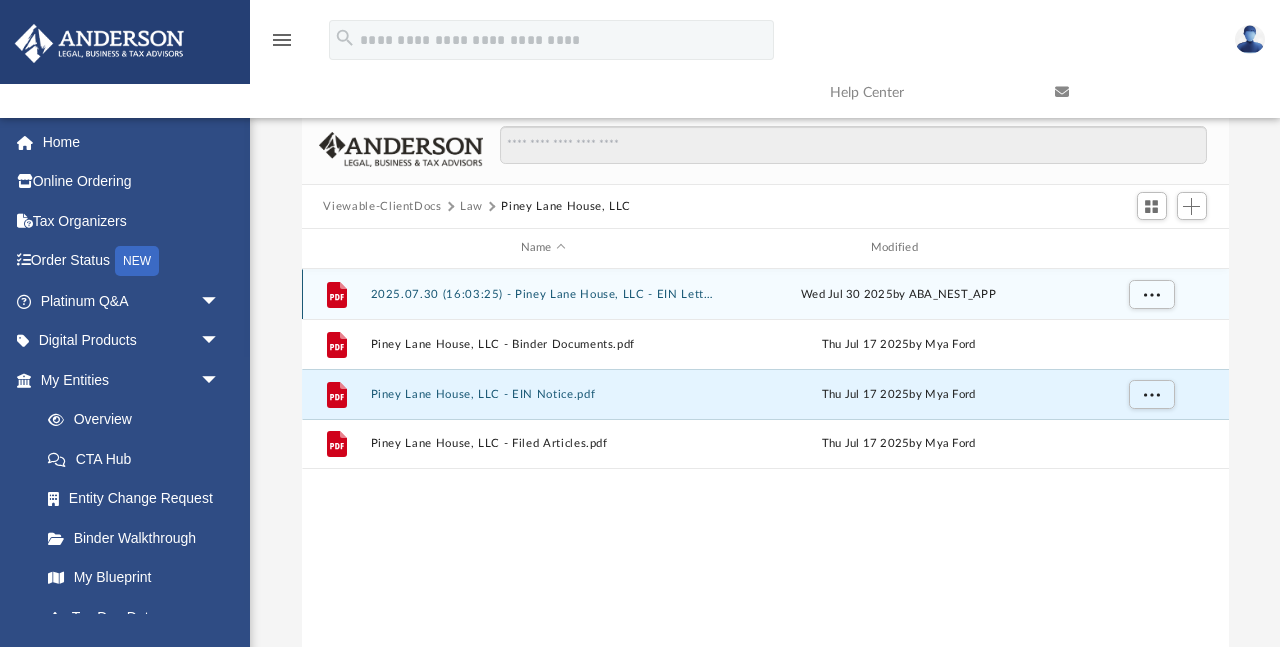 scroll, scrollTop: 0, scrollLeft: 0, axis: both 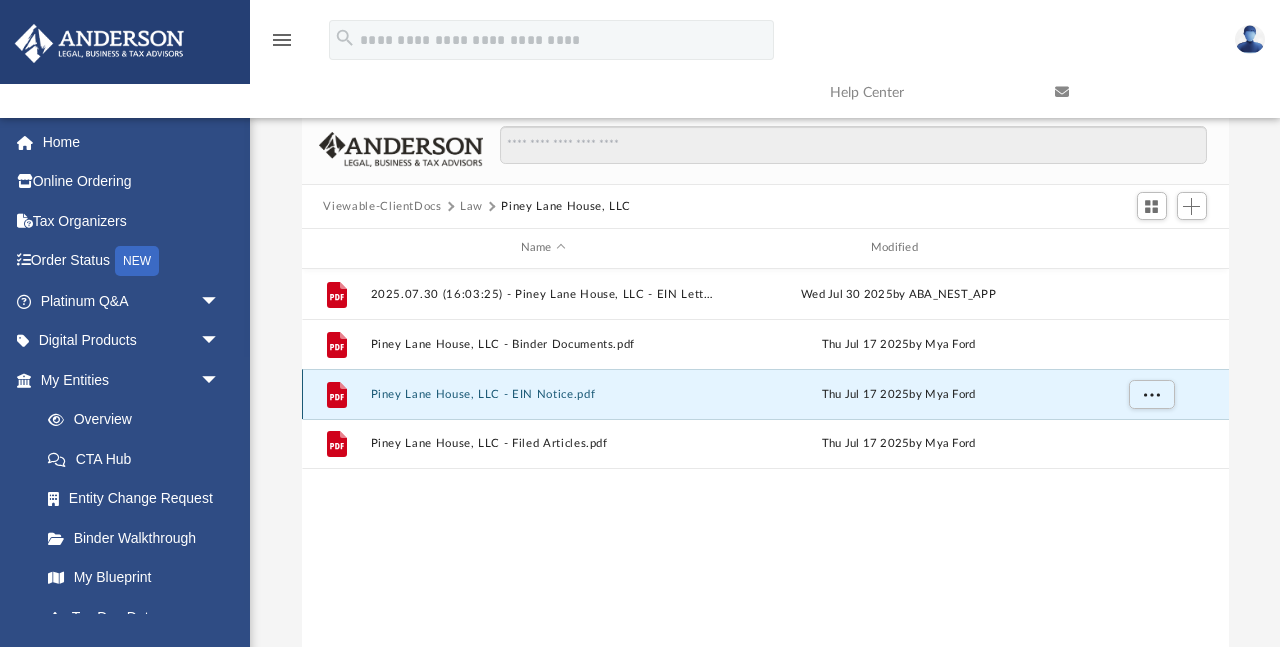 click on "Piney Lane House, LLC - EIN Notice.pdf" at bounding box center (543, 394) 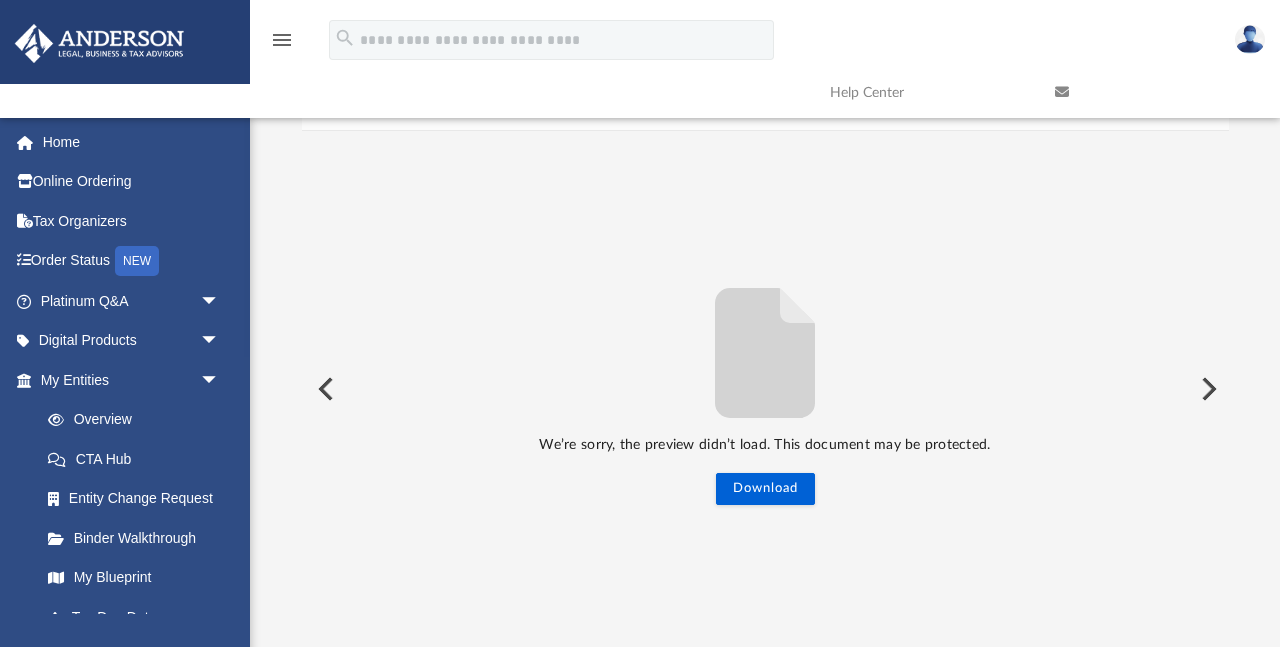 click at bounding box center [324, 389] 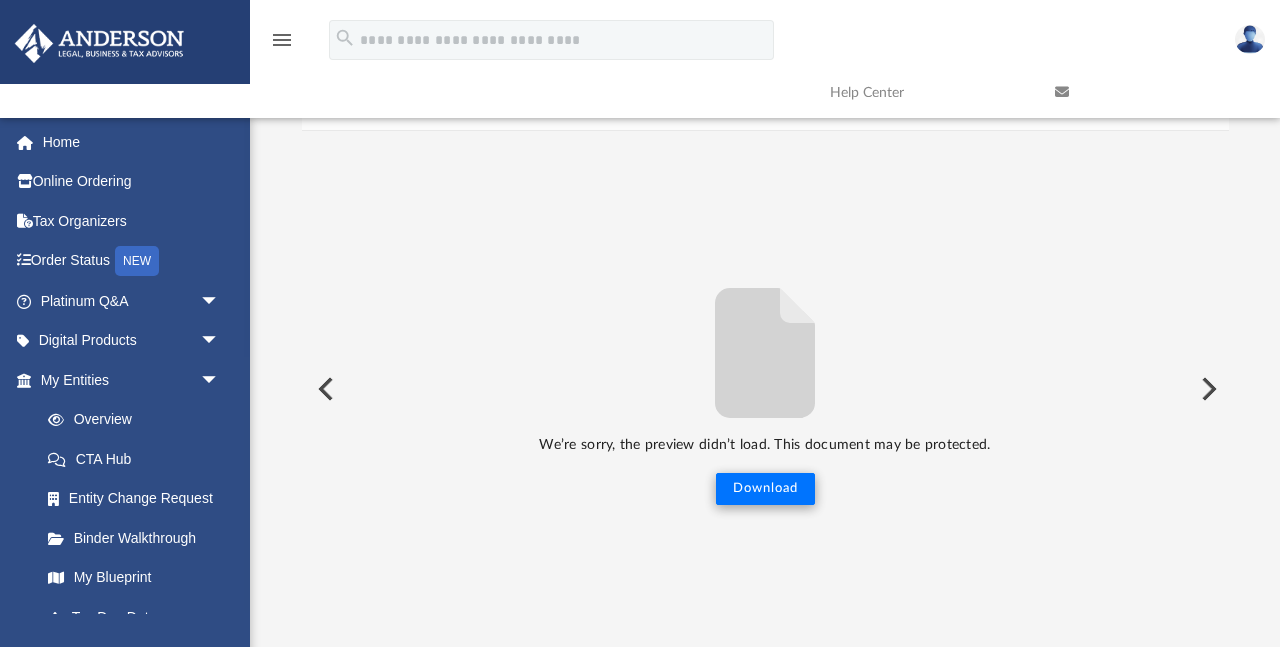 click on "Download" at bounding box center (765, 489) 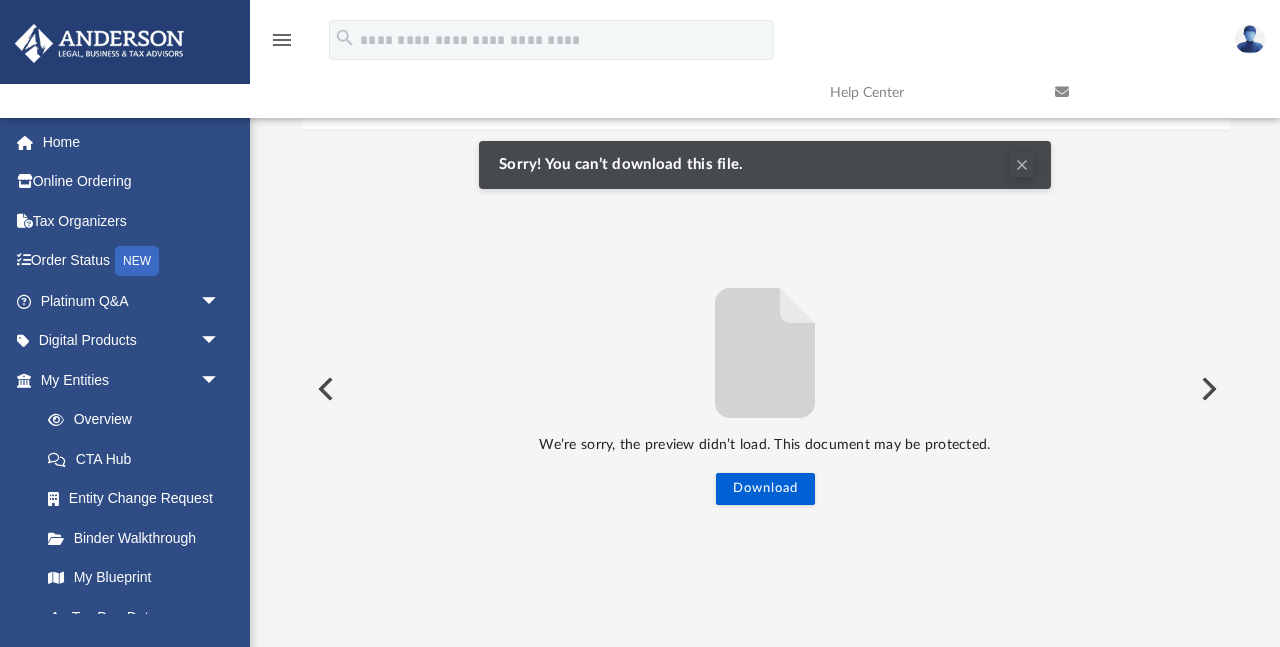 click at bounding box center [1022, 165] 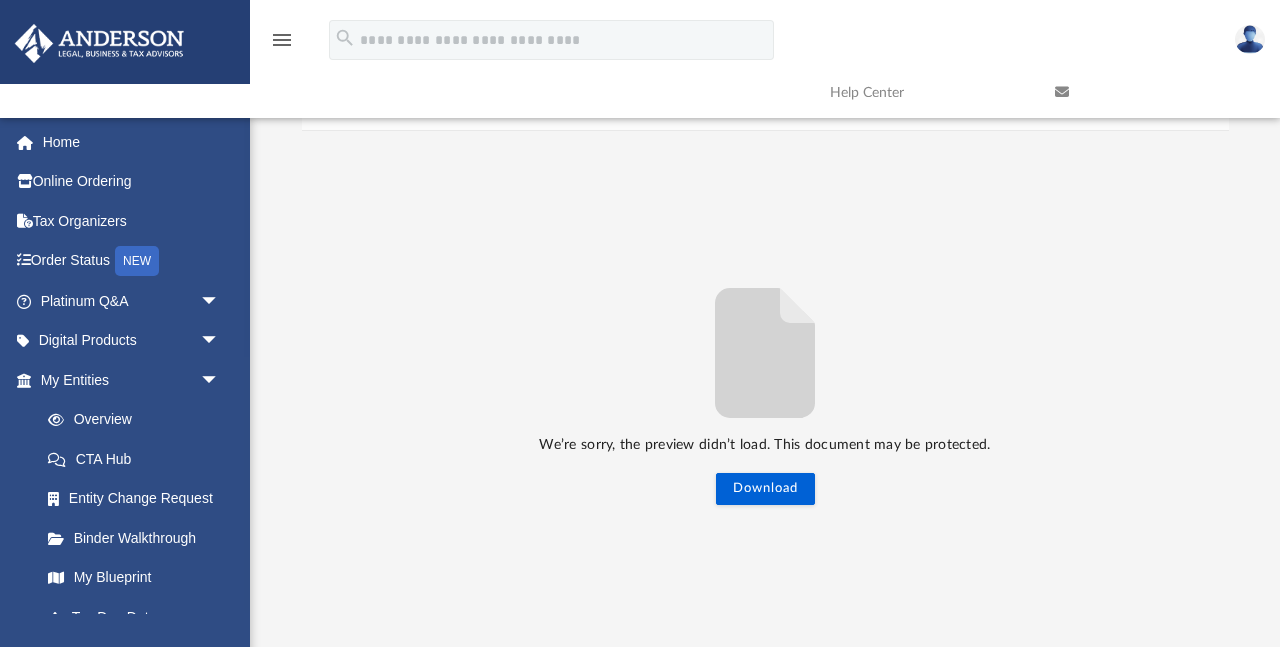 click on "We’re sorry, the preview didn’t load. This document may be protected. Download" at bounding box center [765, 389] 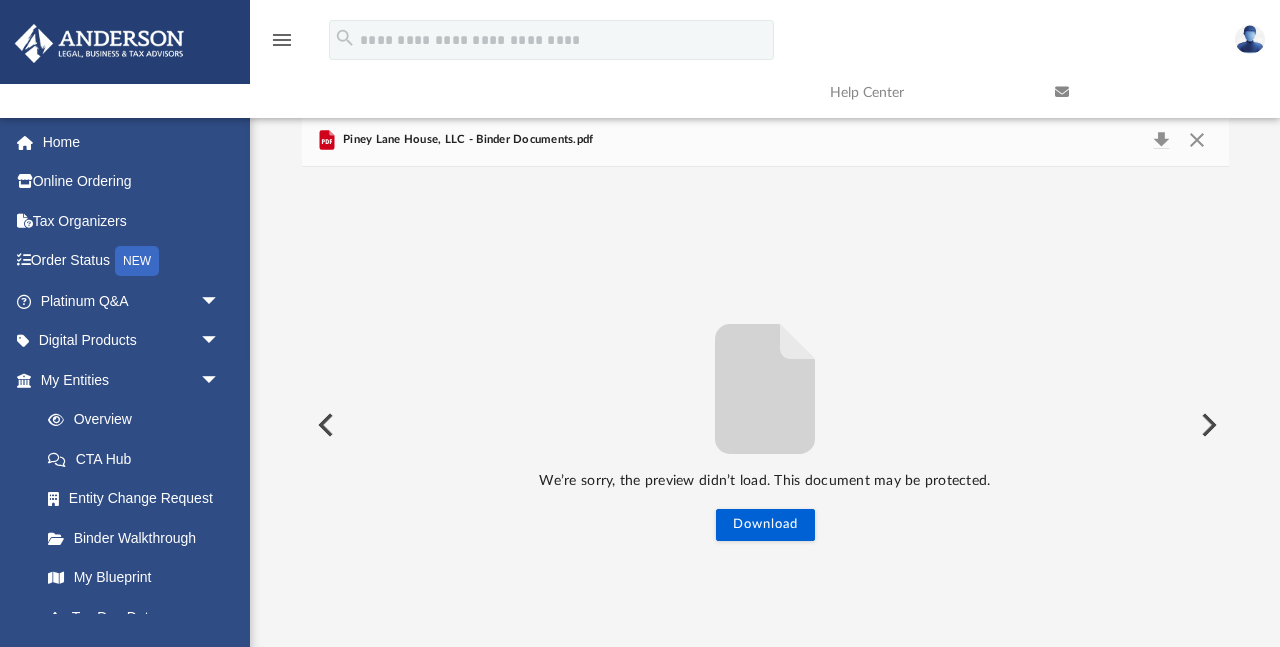 scroll, scrollTop: 0, scrollLeft: 0, axis: both 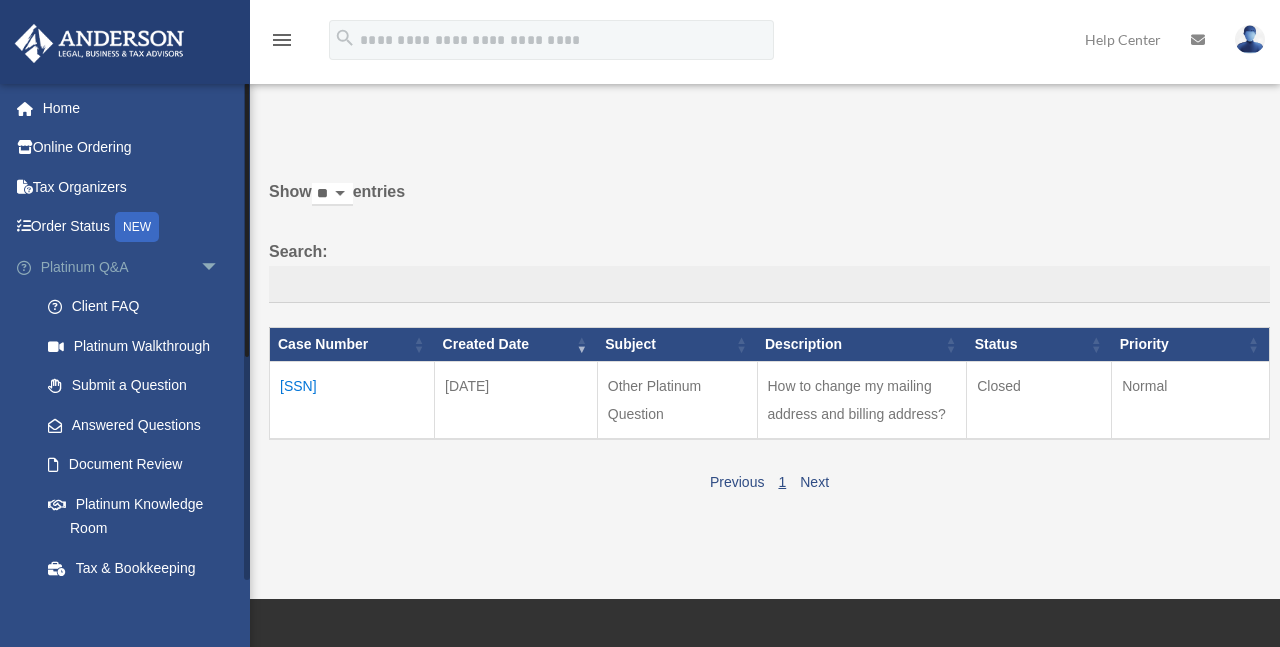 click on "arrow_drop_down" at bounding box center (220, 267) 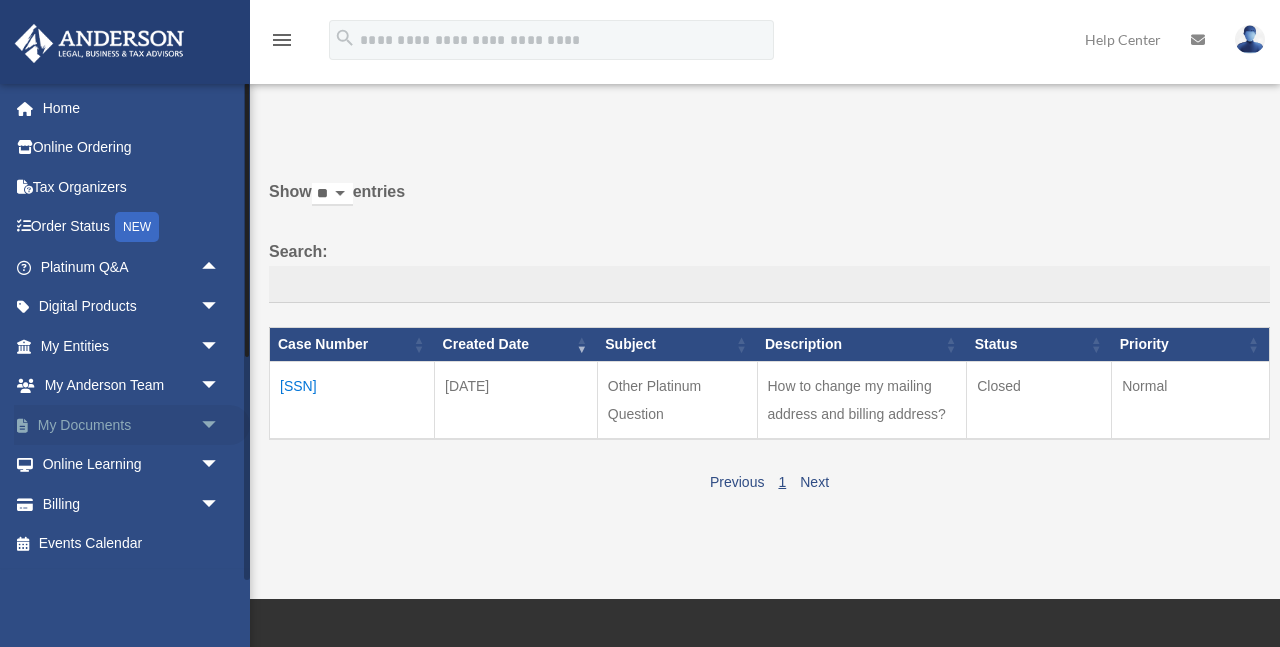 click on "arrow_drop_down" at bounding box center (220, 425) 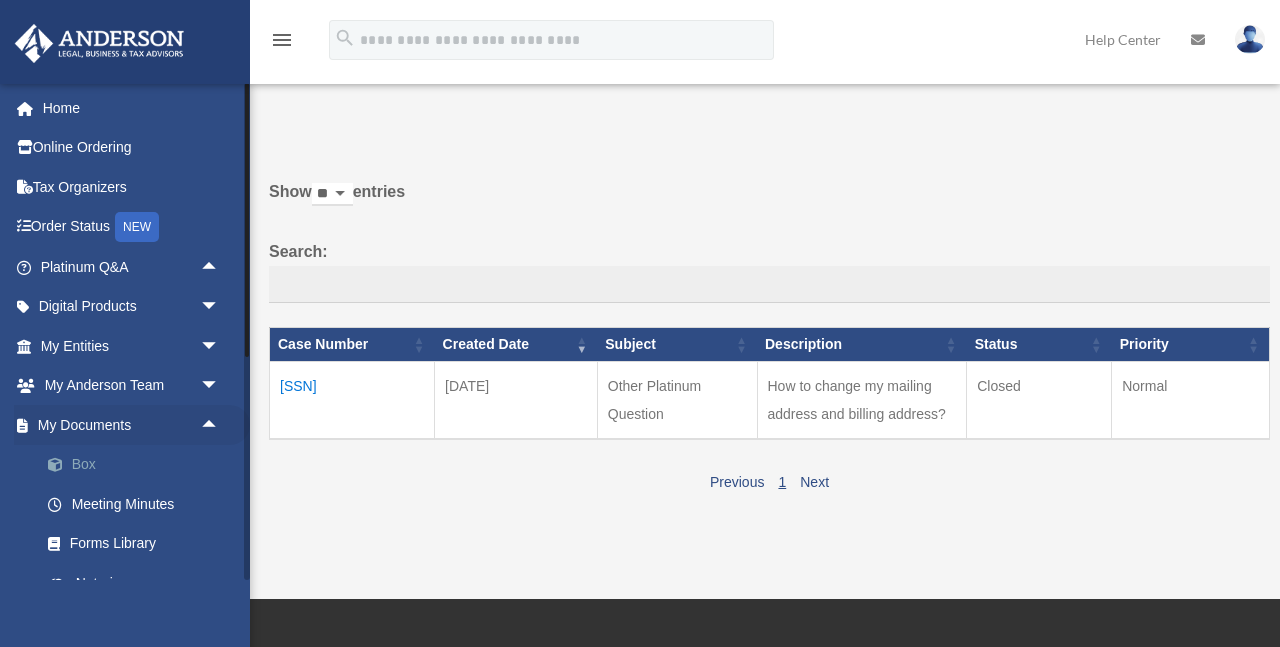 click on "Box" at bounding box center (139, 465) 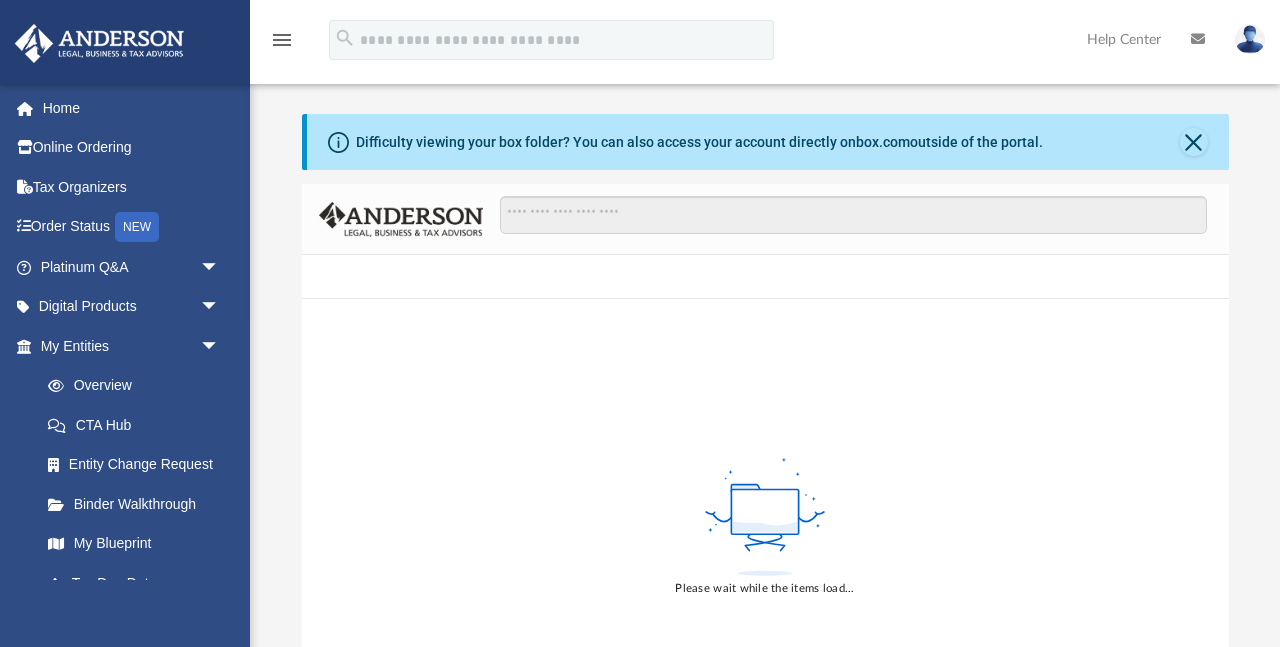 scroll, scrollTop: 27, scrollLeft: 0, axis: vertical 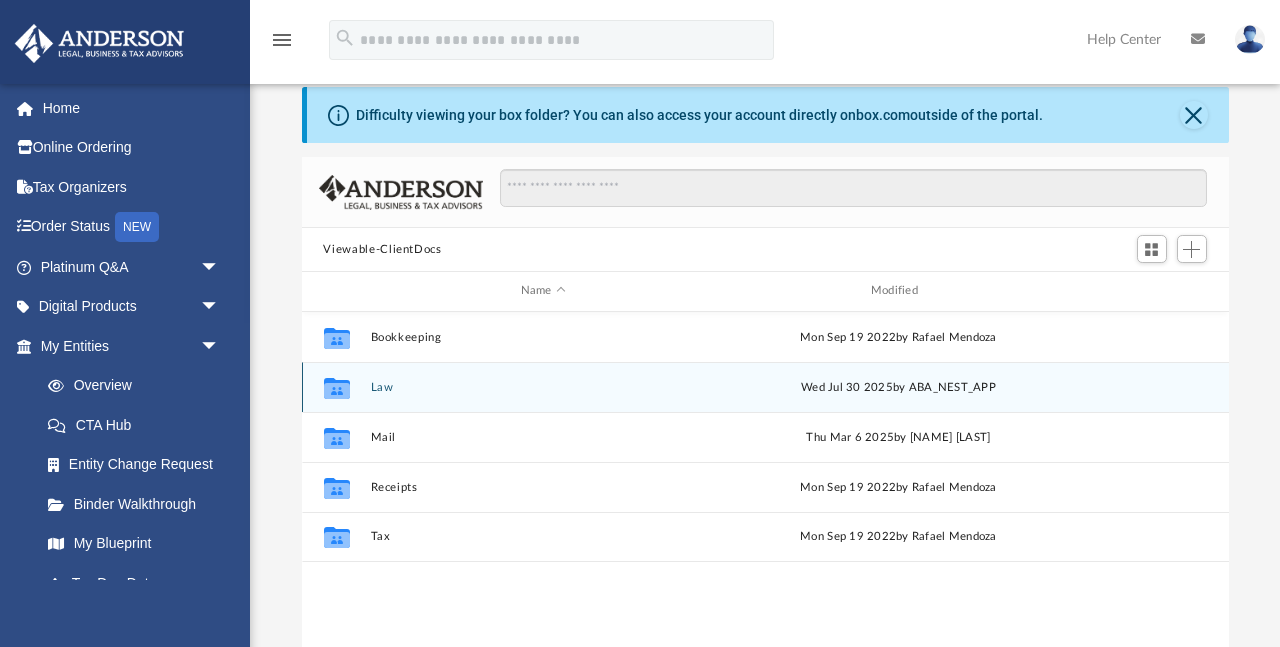 click on "Law" at bounding box center [543, 387] 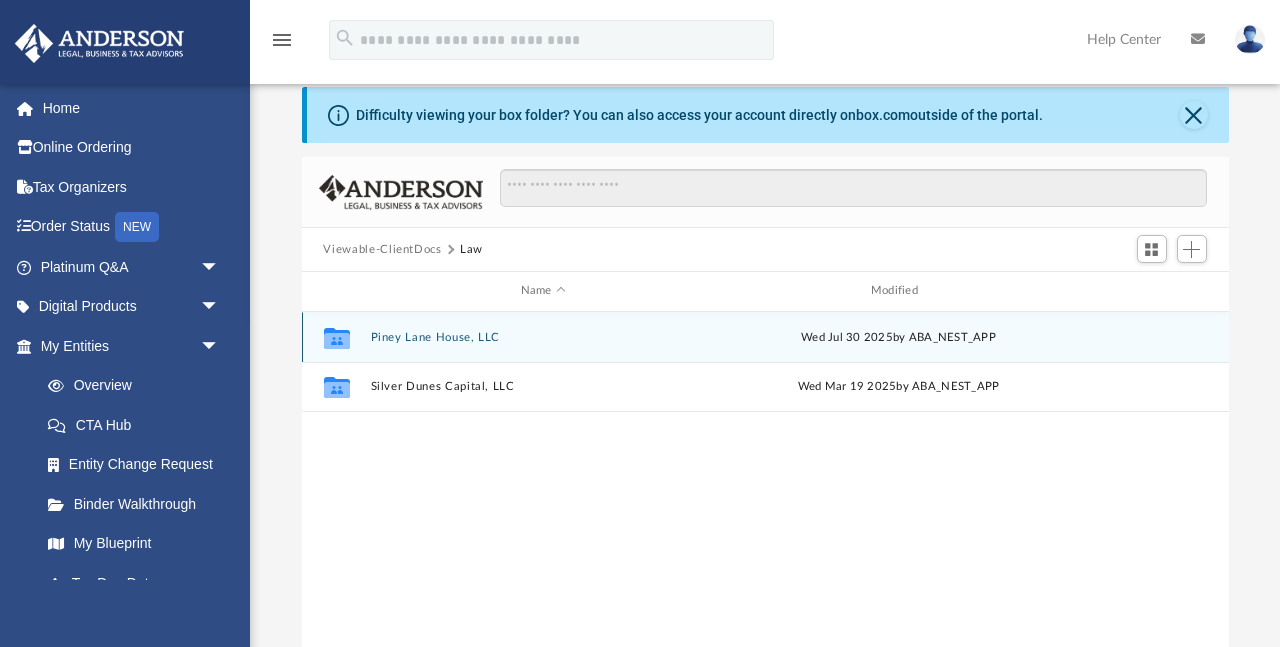 click on "Piney Lane House, LLC" at bounding box center [543, 337] 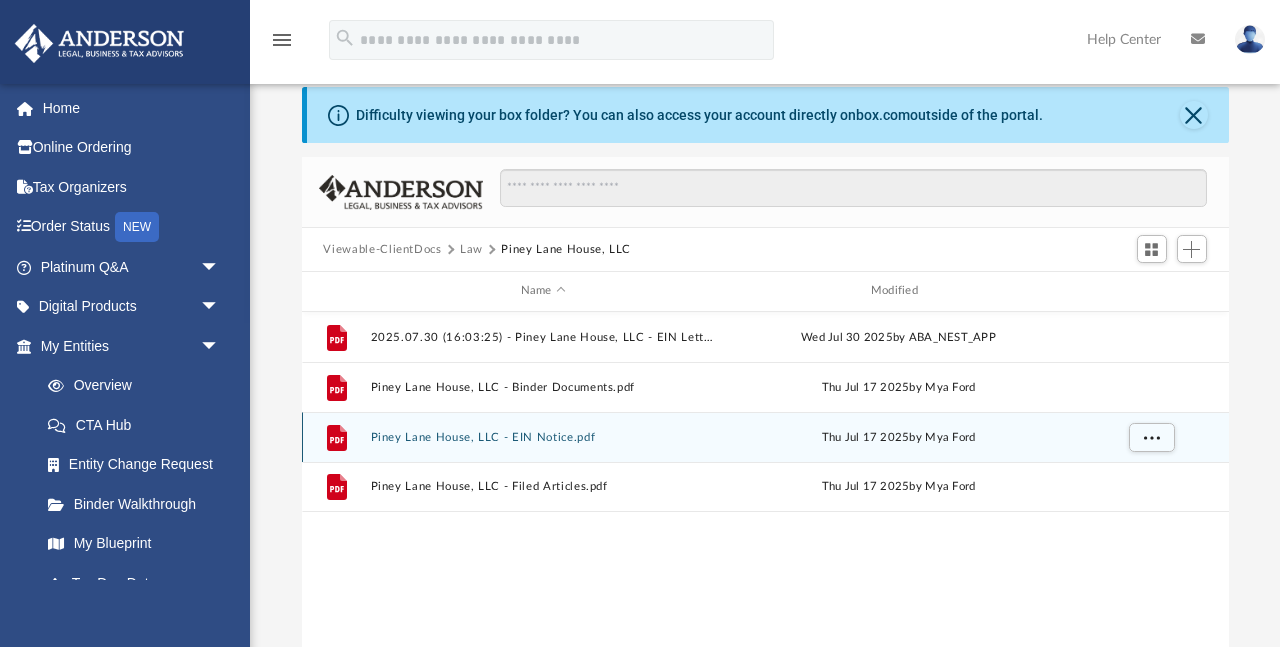 click on "Piney Lane House, LLC - EIN Notice.pdf" at bounding box center (543, 437) 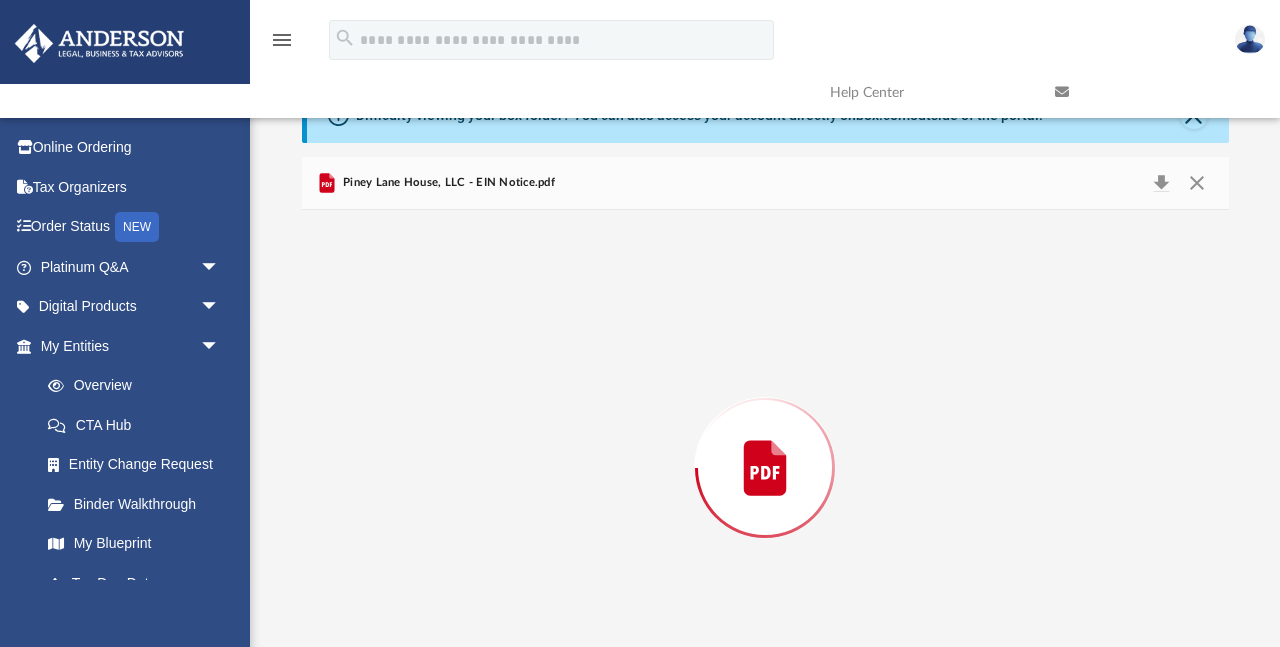 scroll, scrollTop: 106, scrollLeft: 0, axis: vertical 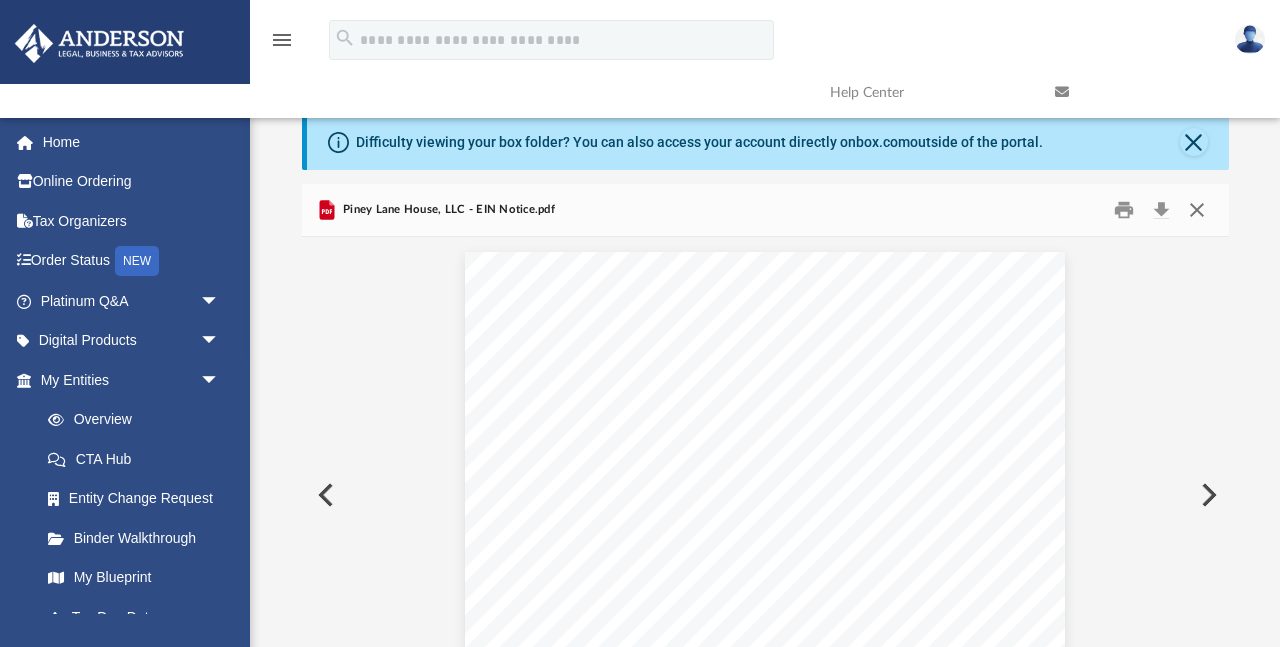 click at bounding box center (1197, 210) 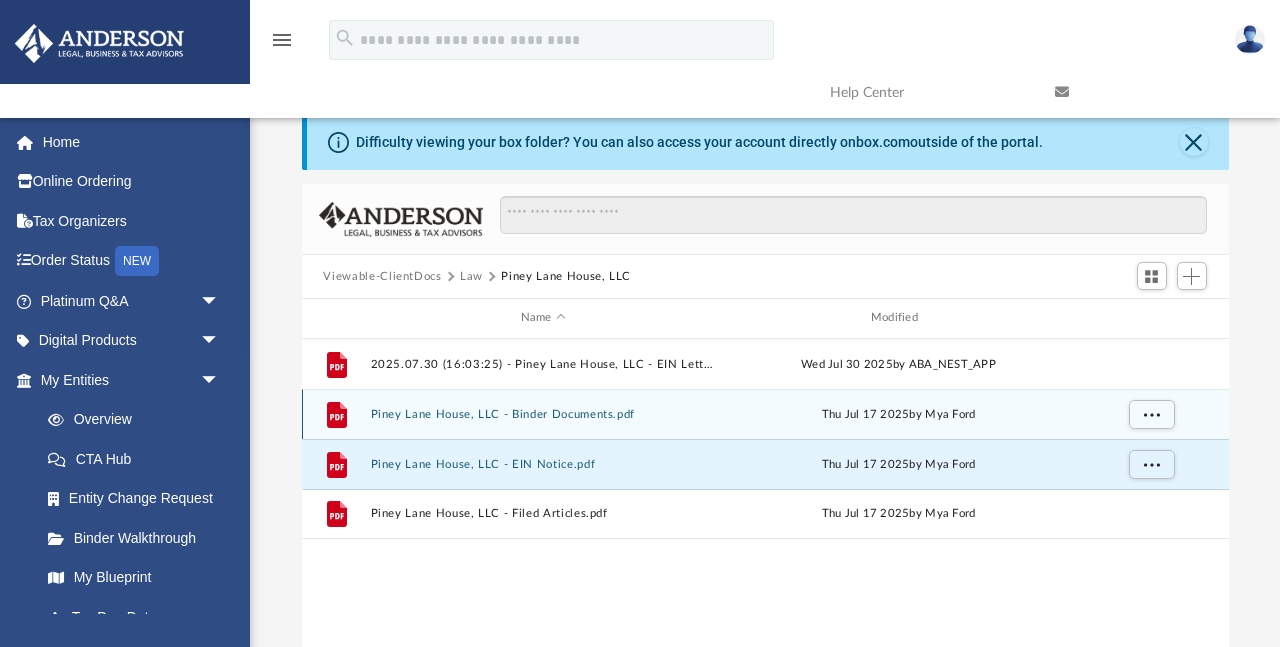 click on "Piney Lane House, LLC - Binder Documents.pdf" at bounding box center [543, 414] 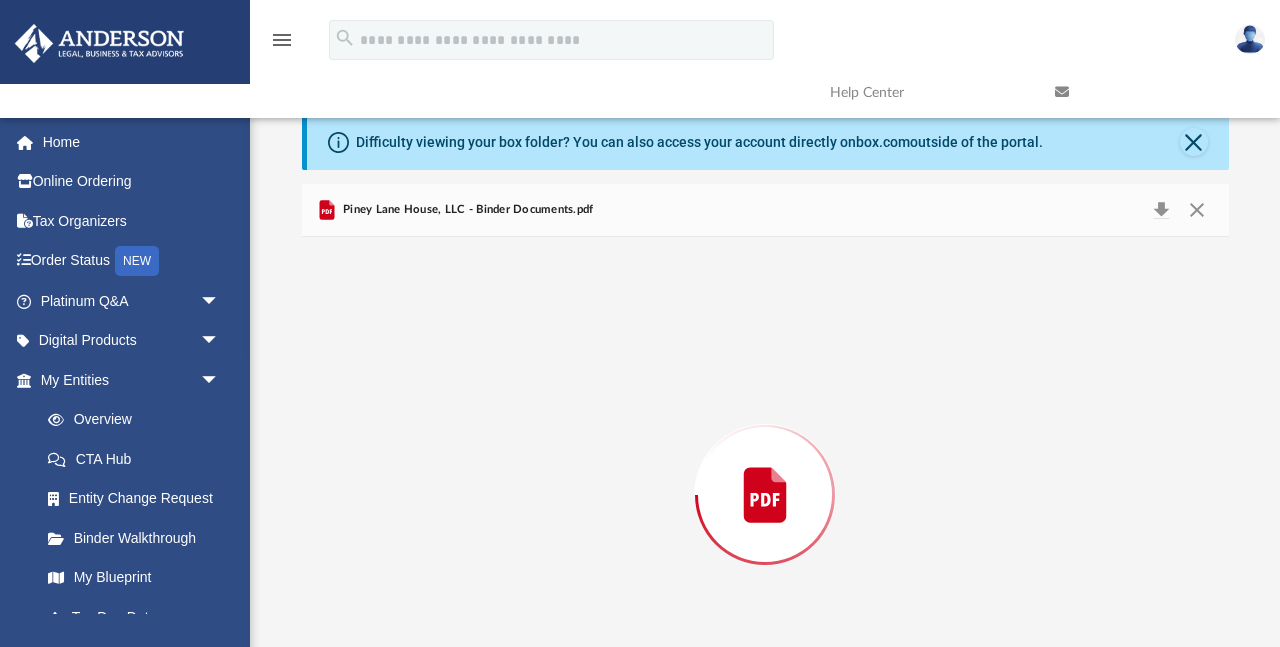 scroll, scrollTop: 106, scrollLeft: 0, axis: vertical 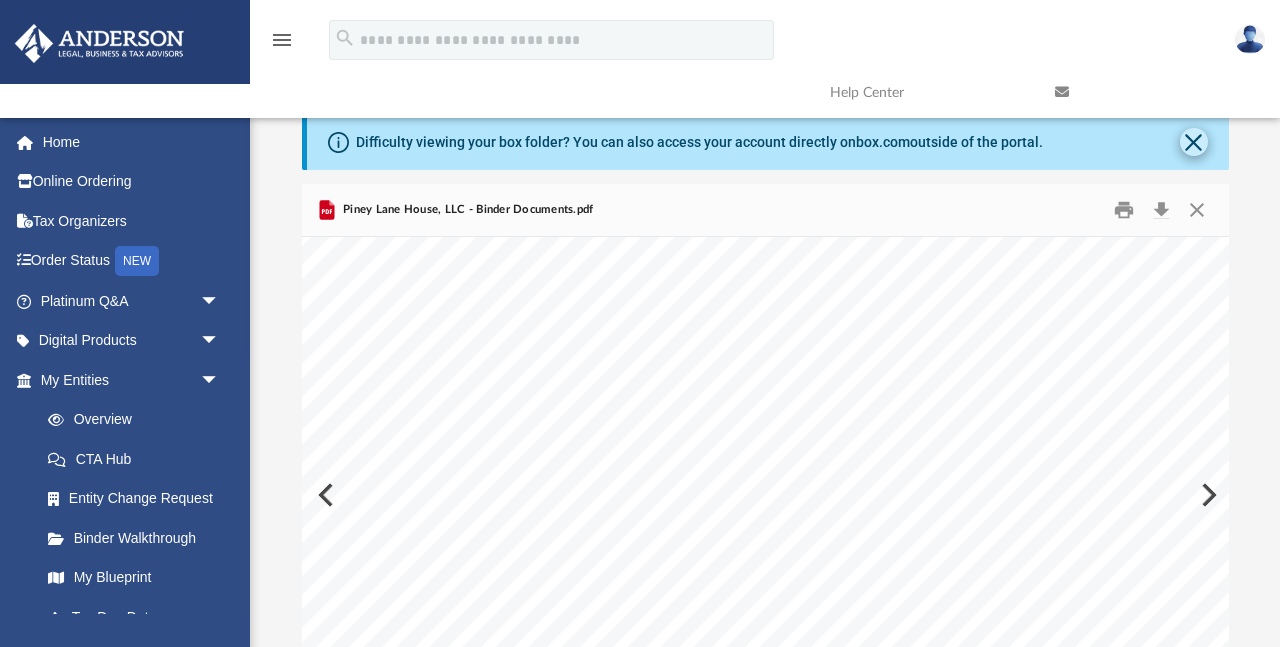 click 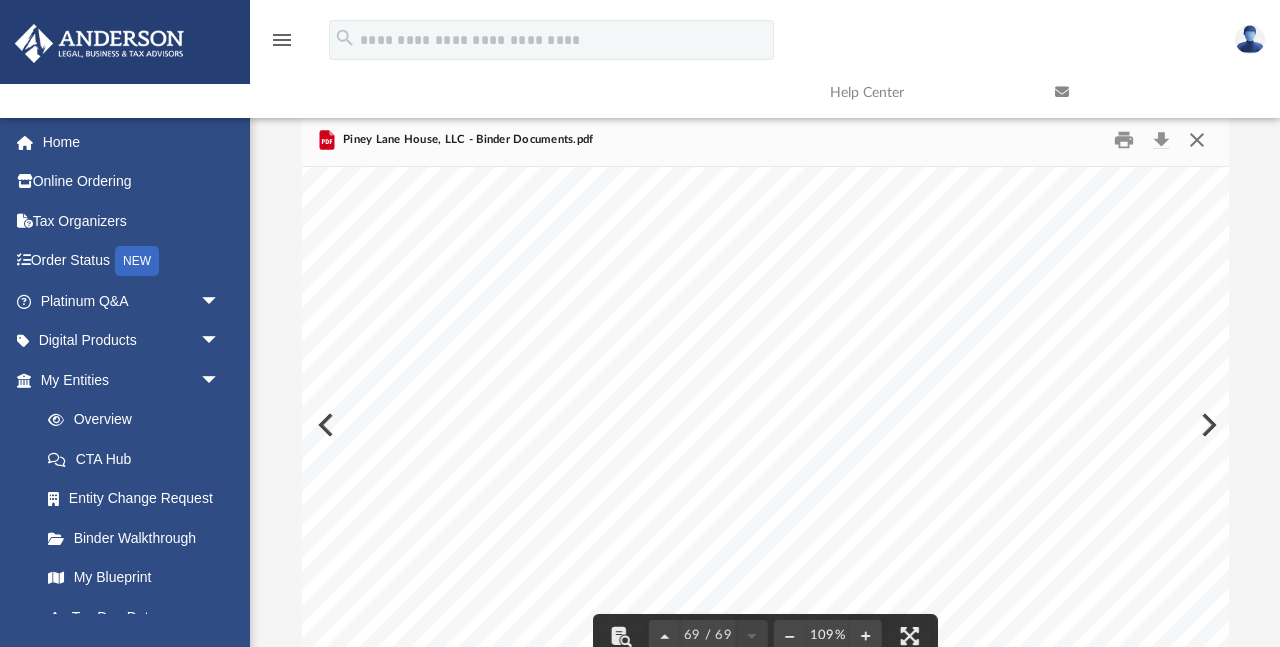 click at bounding box center [1197, 140] 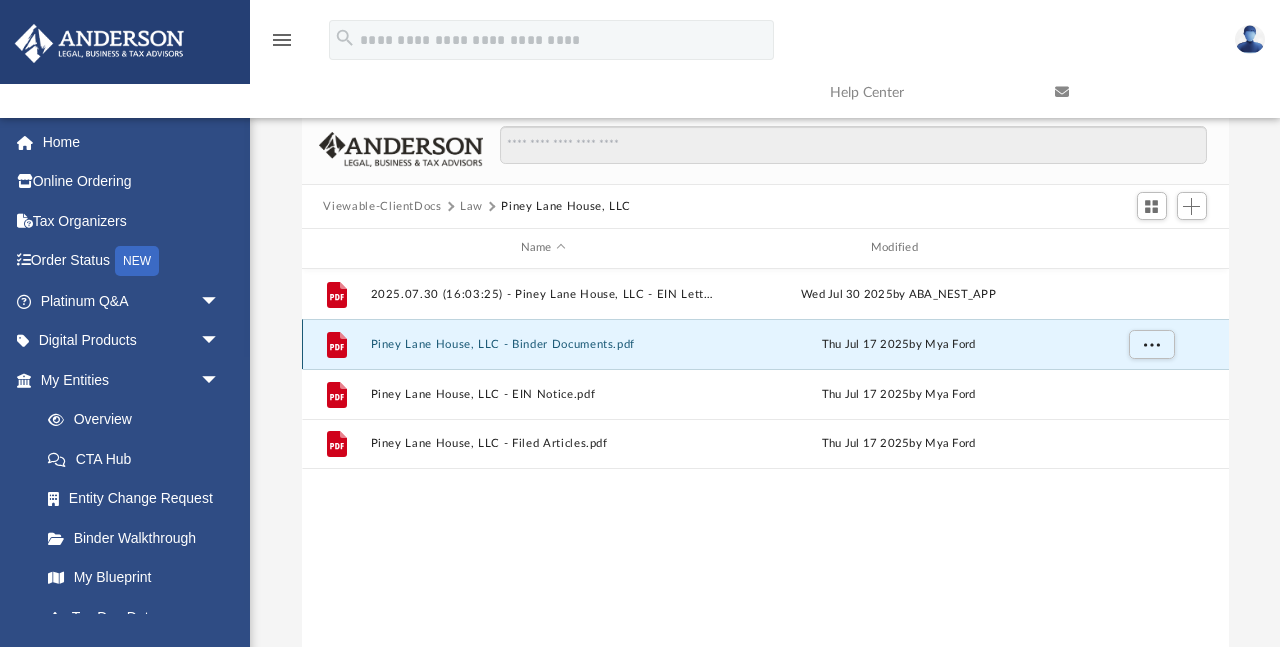 scroll, scrollTop: 0, scrollLeft: 0, axis: both 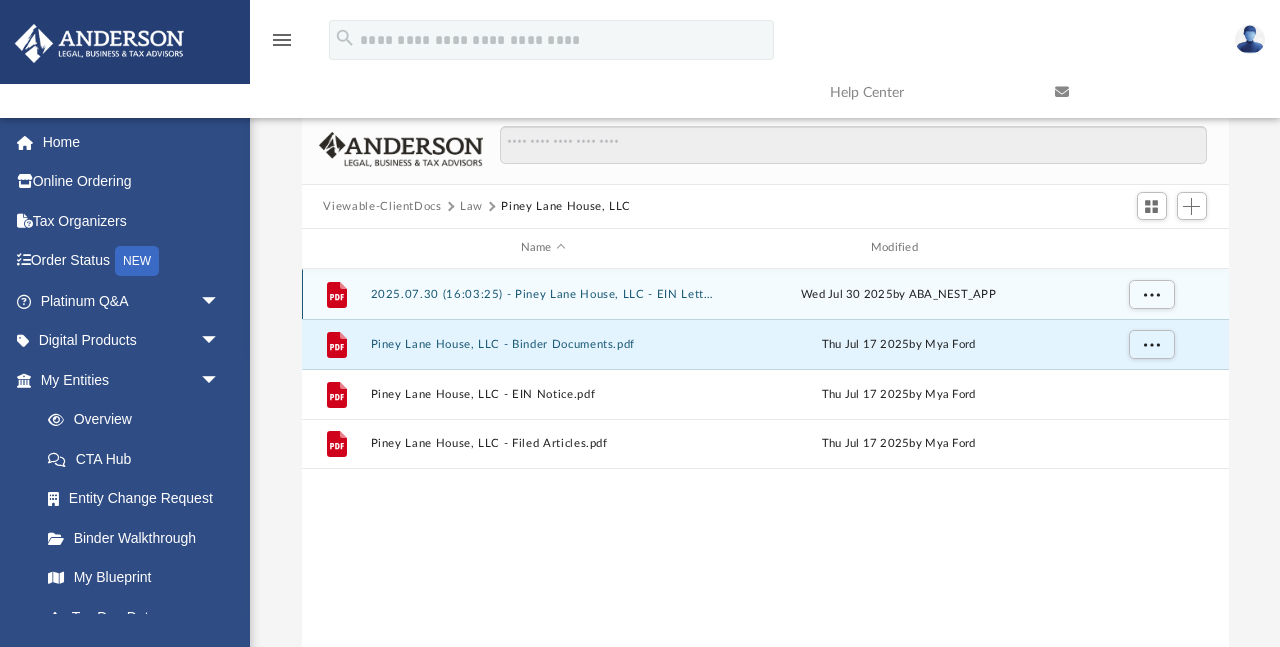 click on "2025.07.30 (16:03:25) - Piney Lane House, LLC - EIN Letter from IRS.pdf" at bounding box center [543, 294] 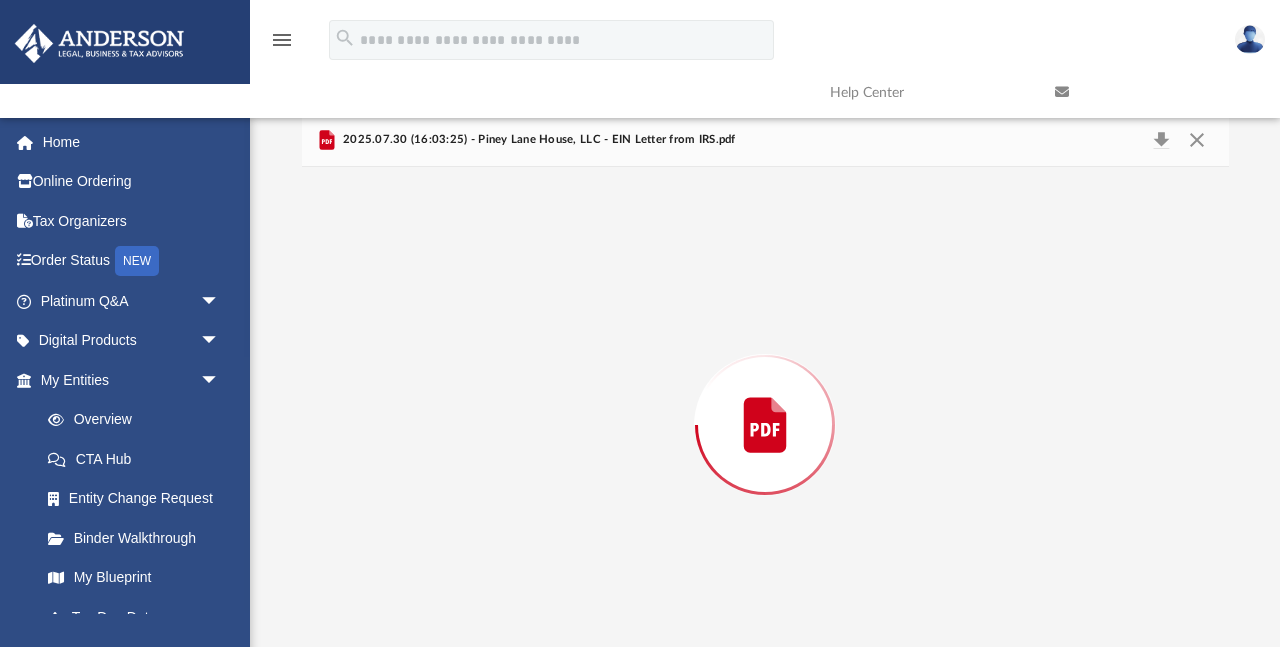 scroll, scrollTop: 36, scrollLeft: 0, axis: vertical 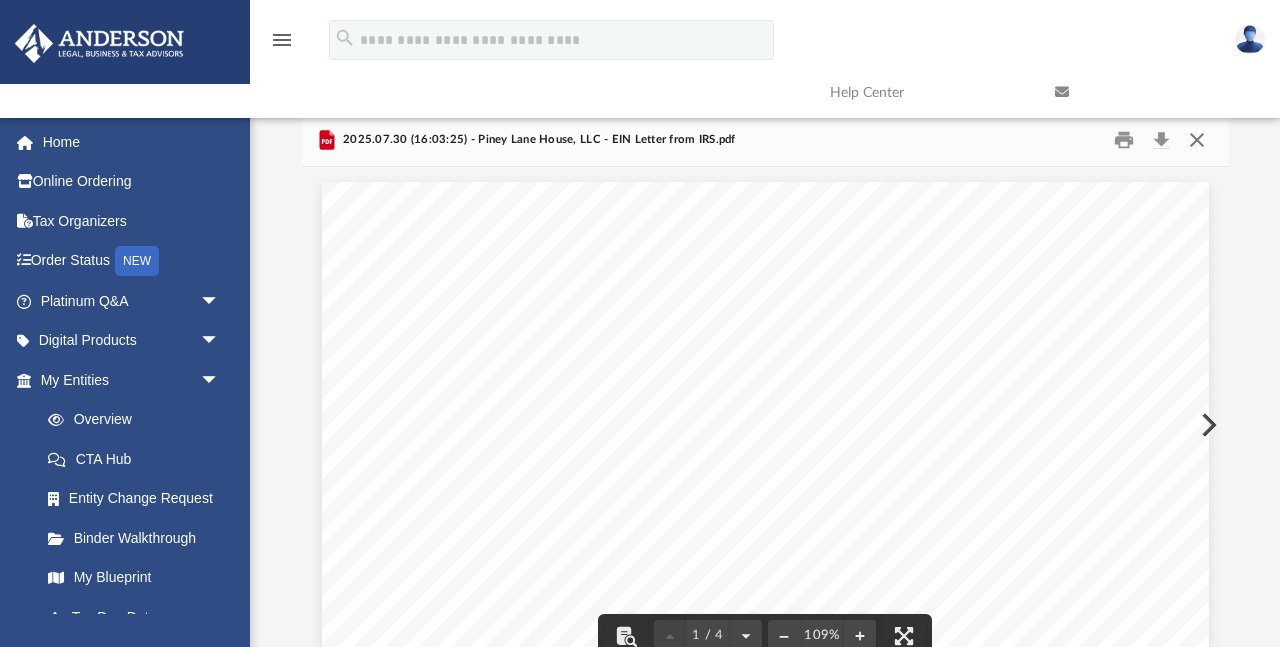 click at bounding box center [1197, 140] 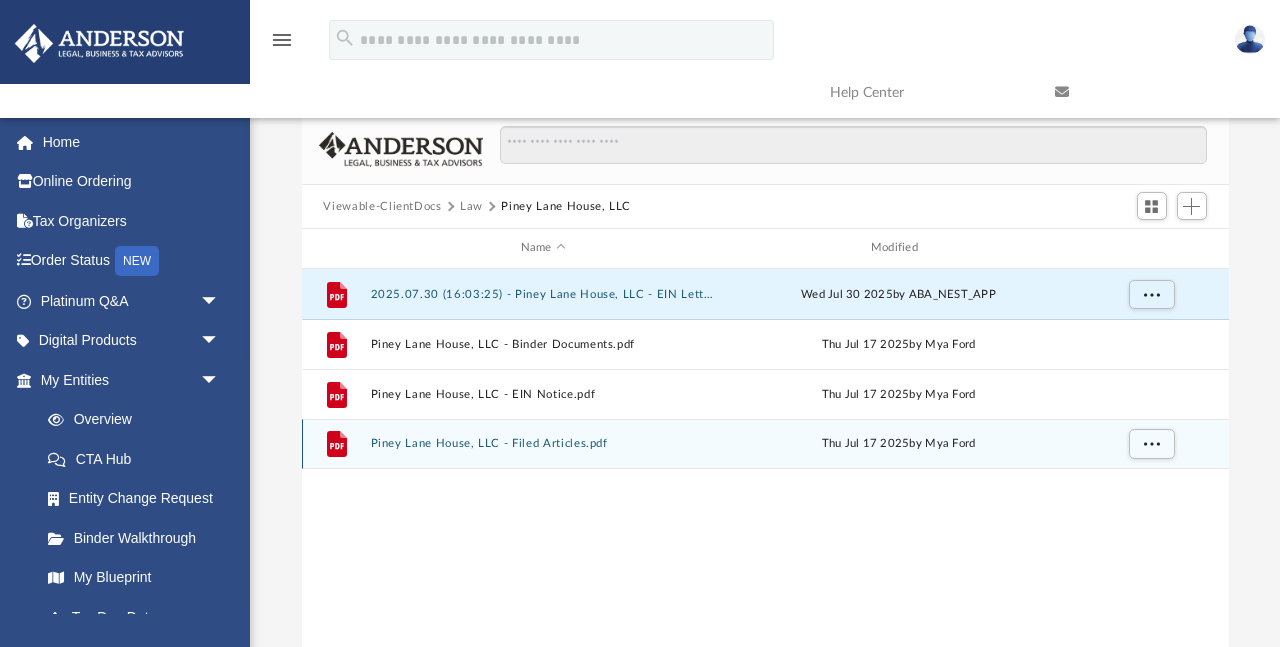 click on "Piney Lane House, LLC - Filed Articles.pdf" at bounding box center (543, 443) 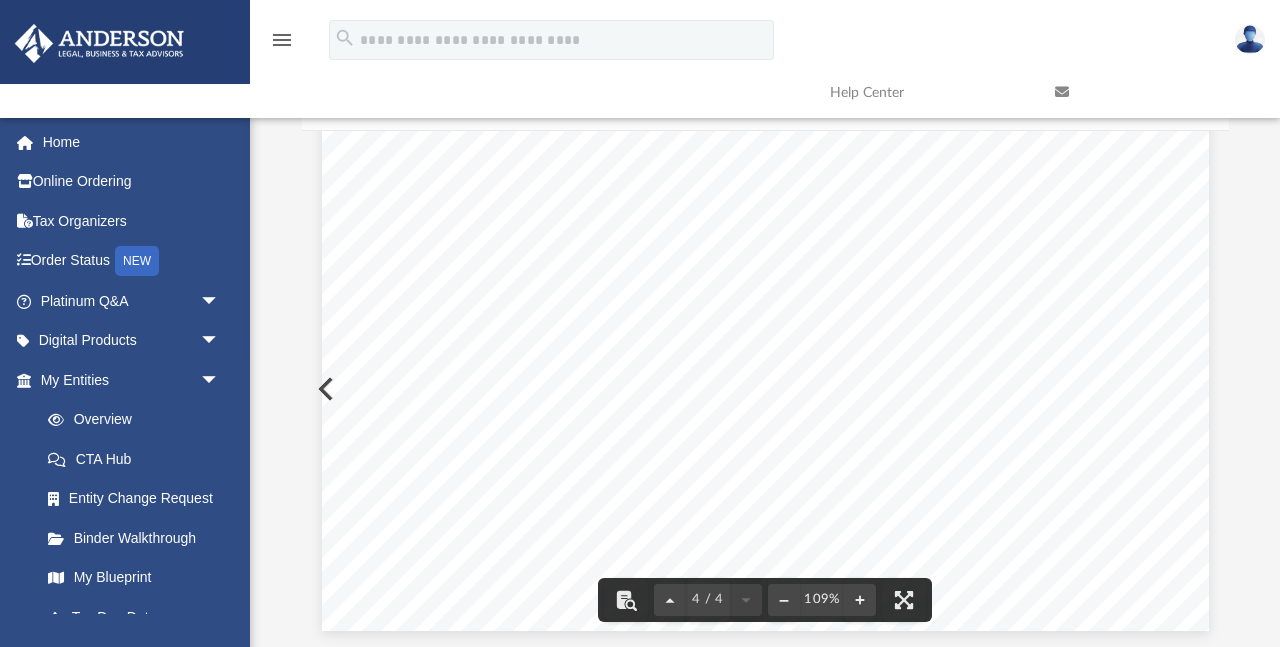 scroll, scrollTop: 4196, scrollLeft: 0, axis: vertical 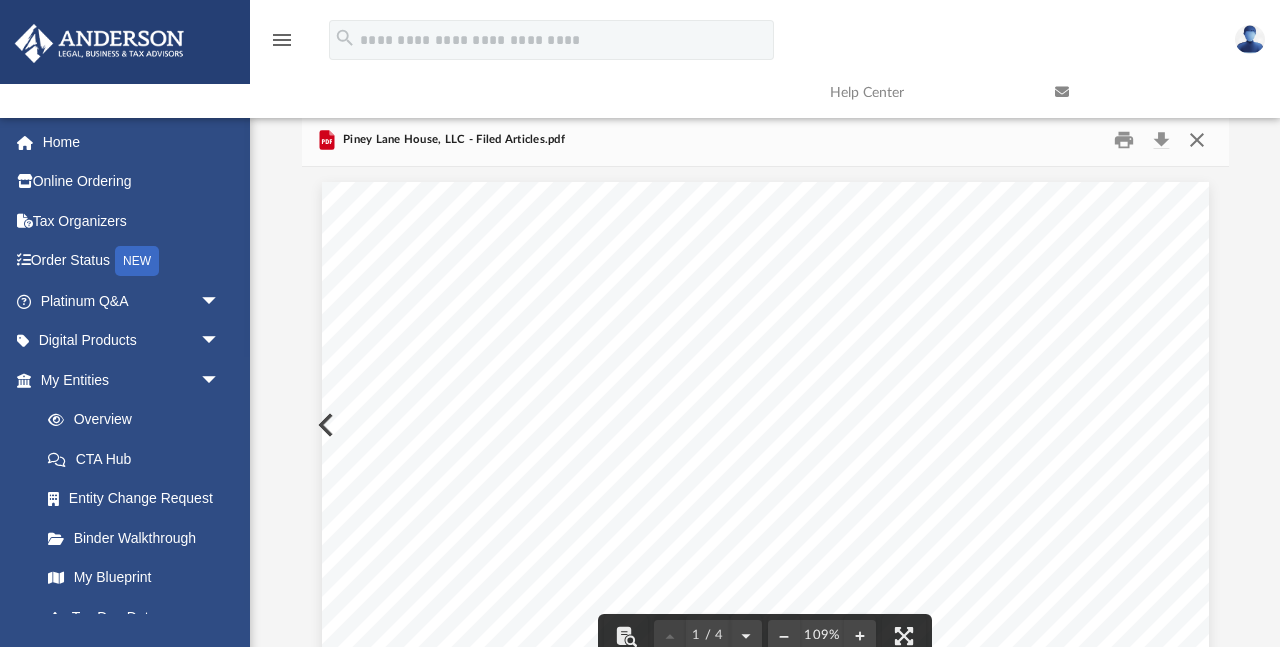 click at bounding box center [1197, 140] 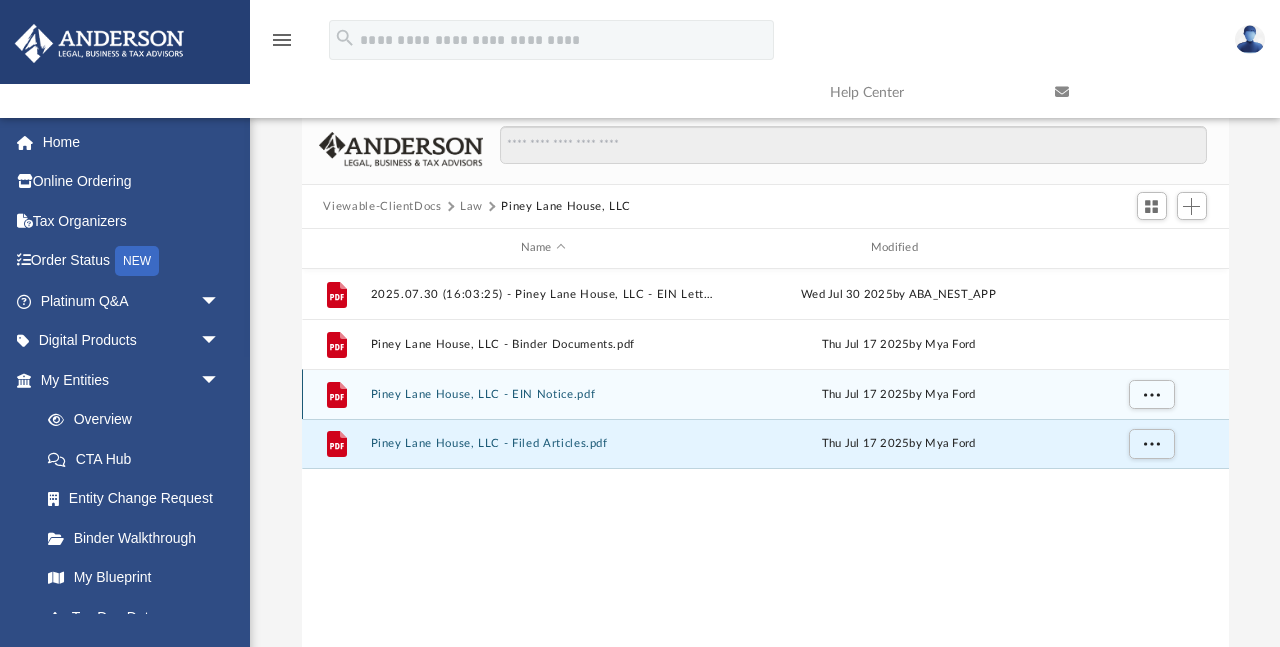 click on "Piney Lane House, LLC - EIN Notice.pdf" at bounding box center (543, 394) 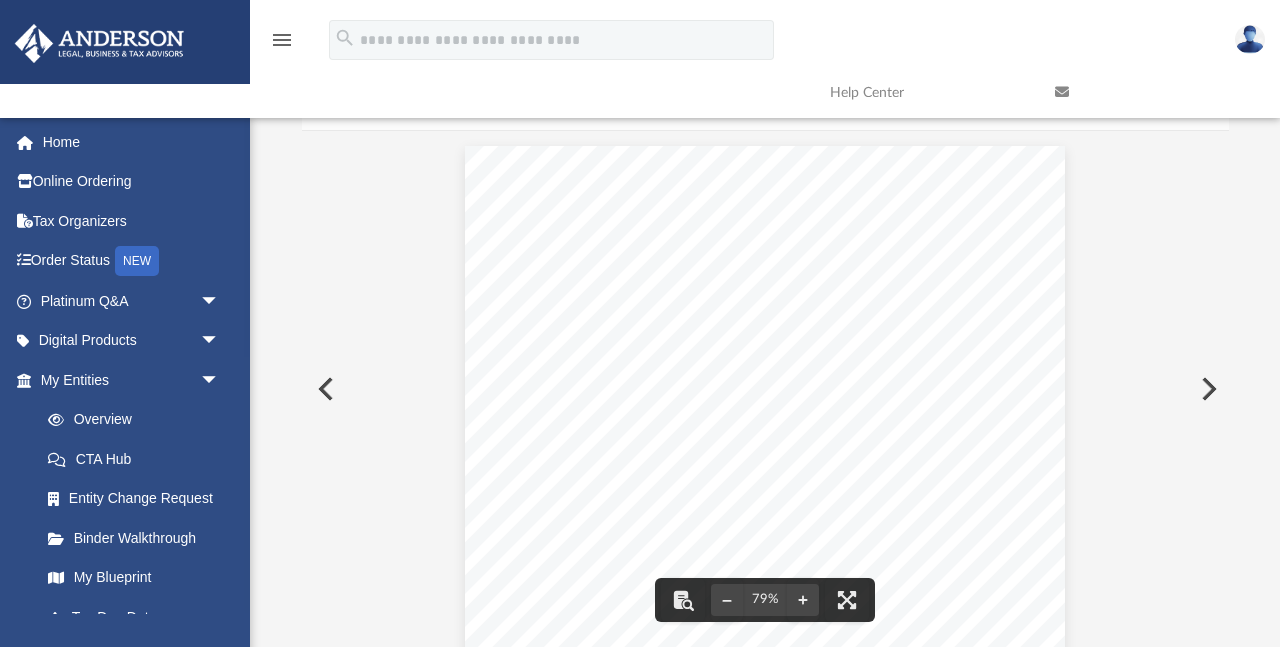click at bounding box center [1207, 389] 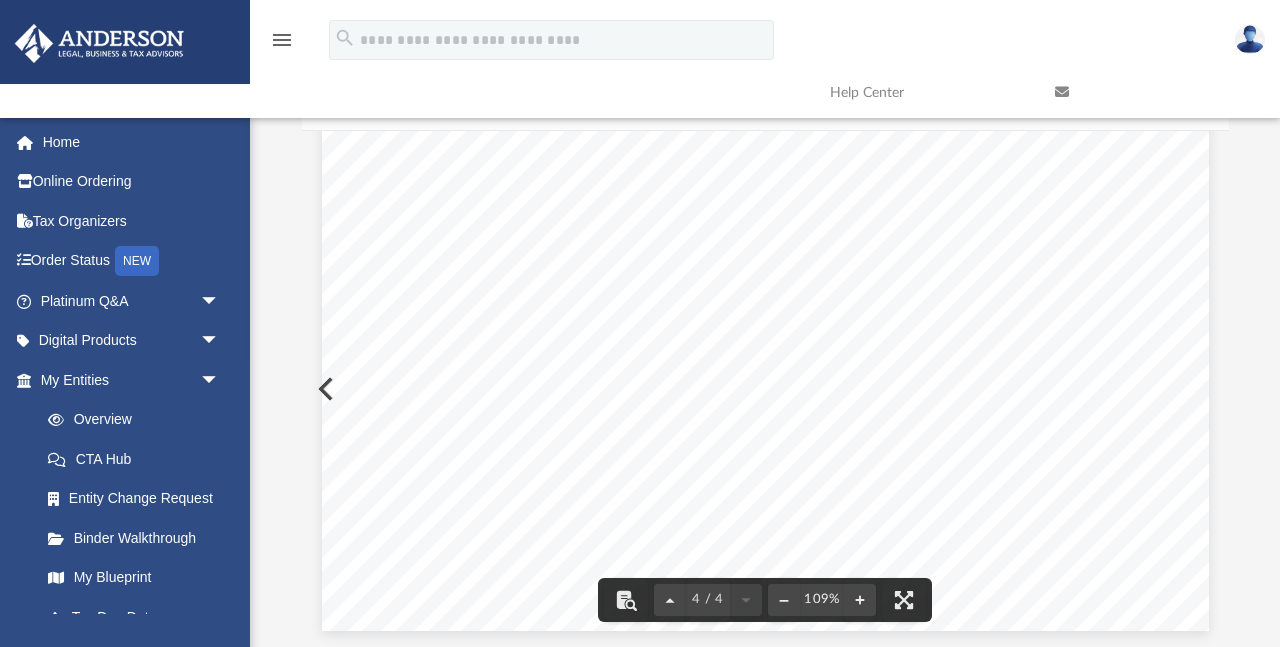 scroll, scrollTop: 4197, scrollLeft: 0, axis: vertical 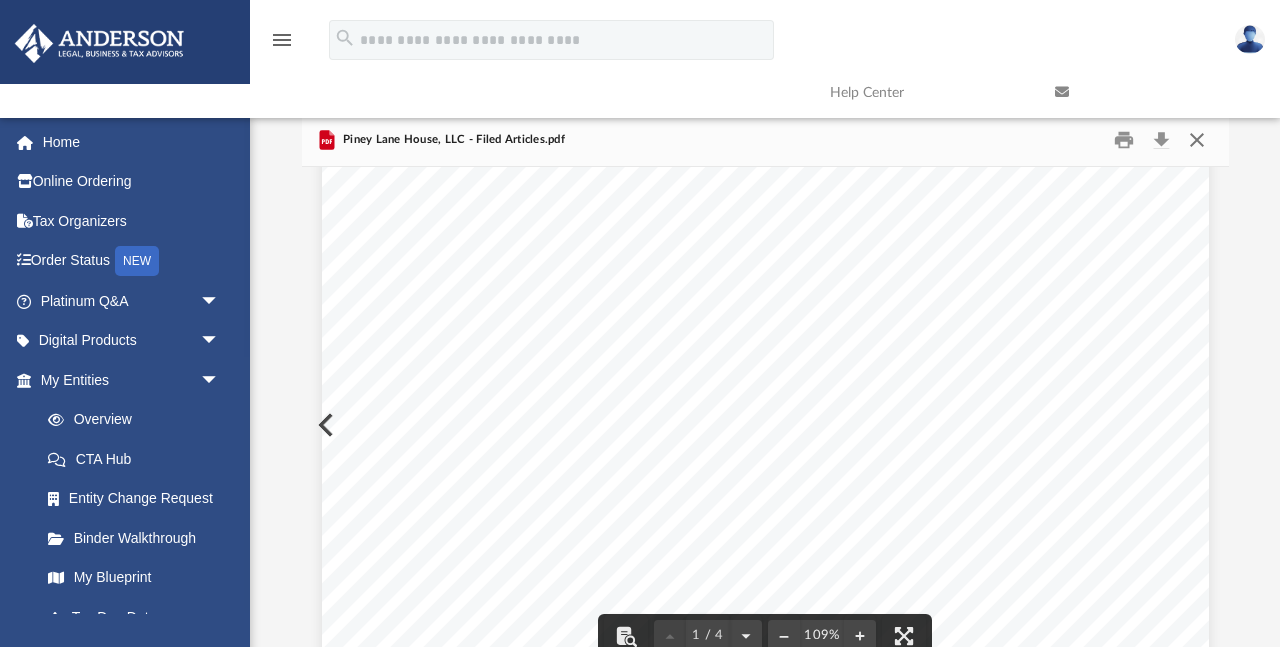 click at bounding box center (1197, 140) 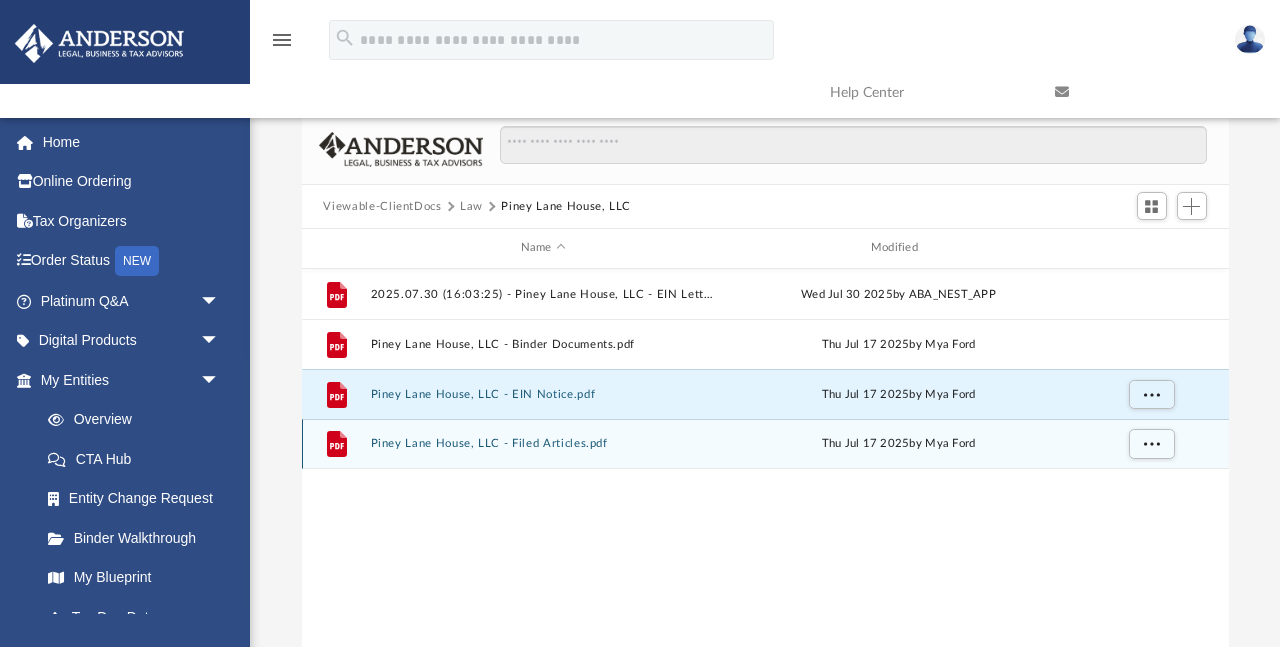 click on "Piney Lane House, LLC - Filed Articles.pdf" at bounding box center (543, 443) 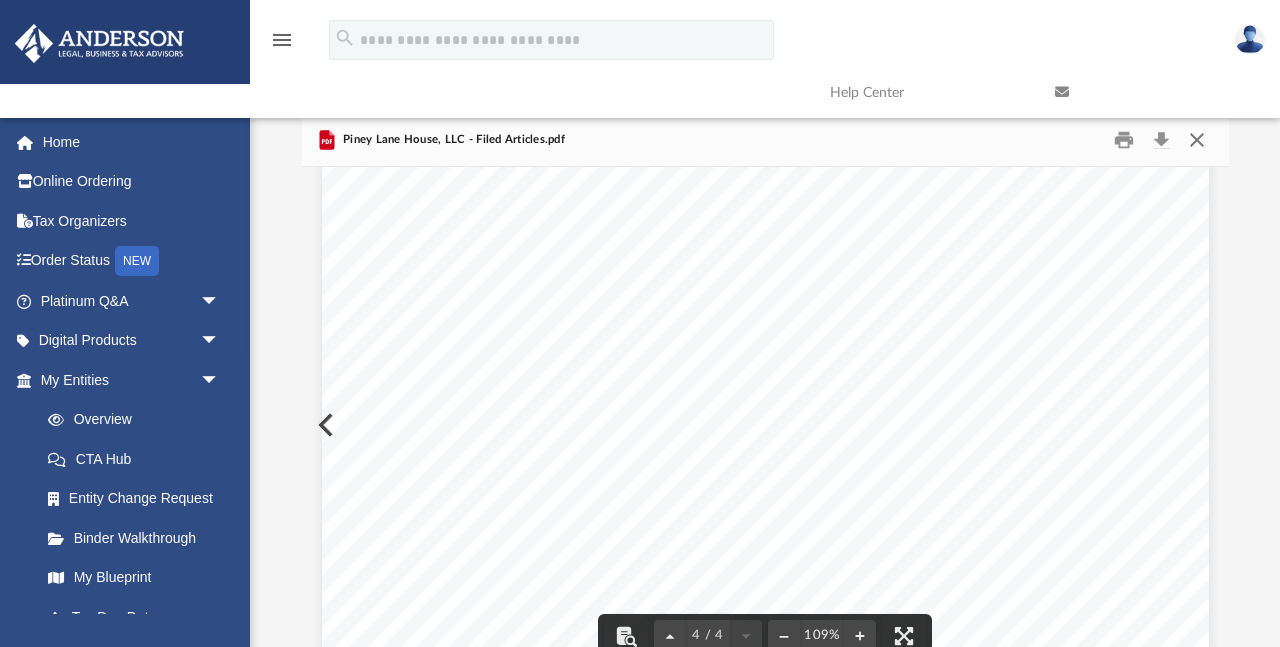 click at bounding box center [1197, 140] 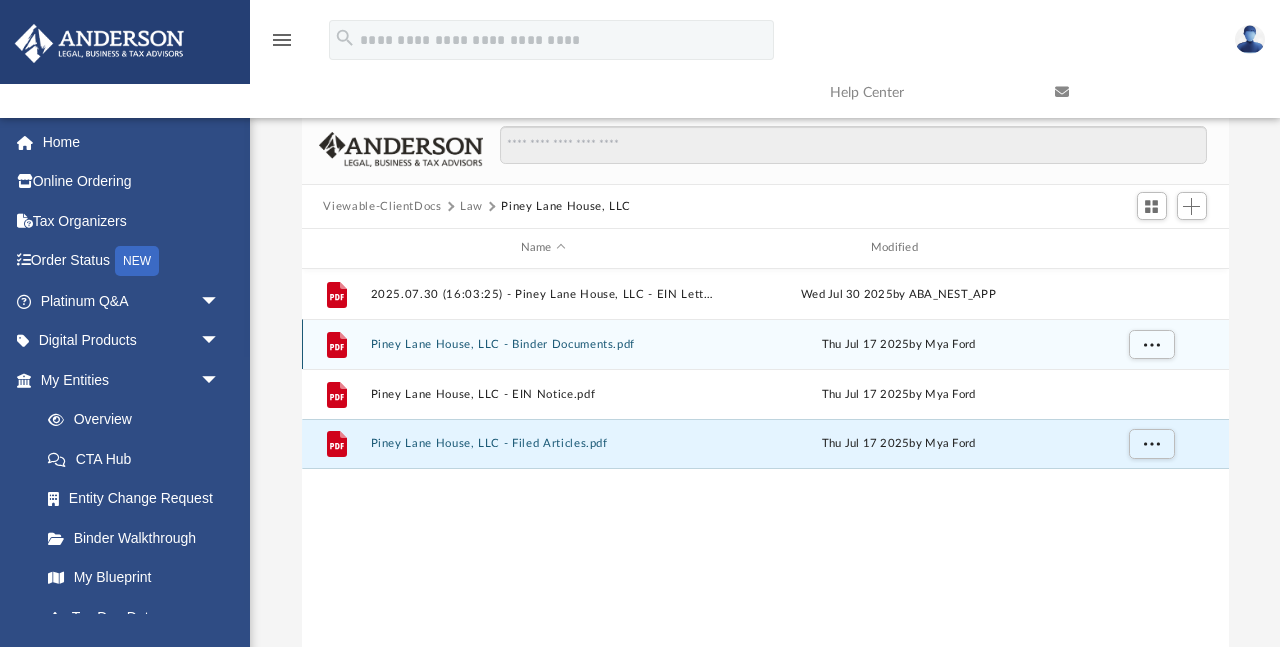 click on "Piney Lane House, LLC - Binder Documents.pdf" at bounding box center (543, 344) 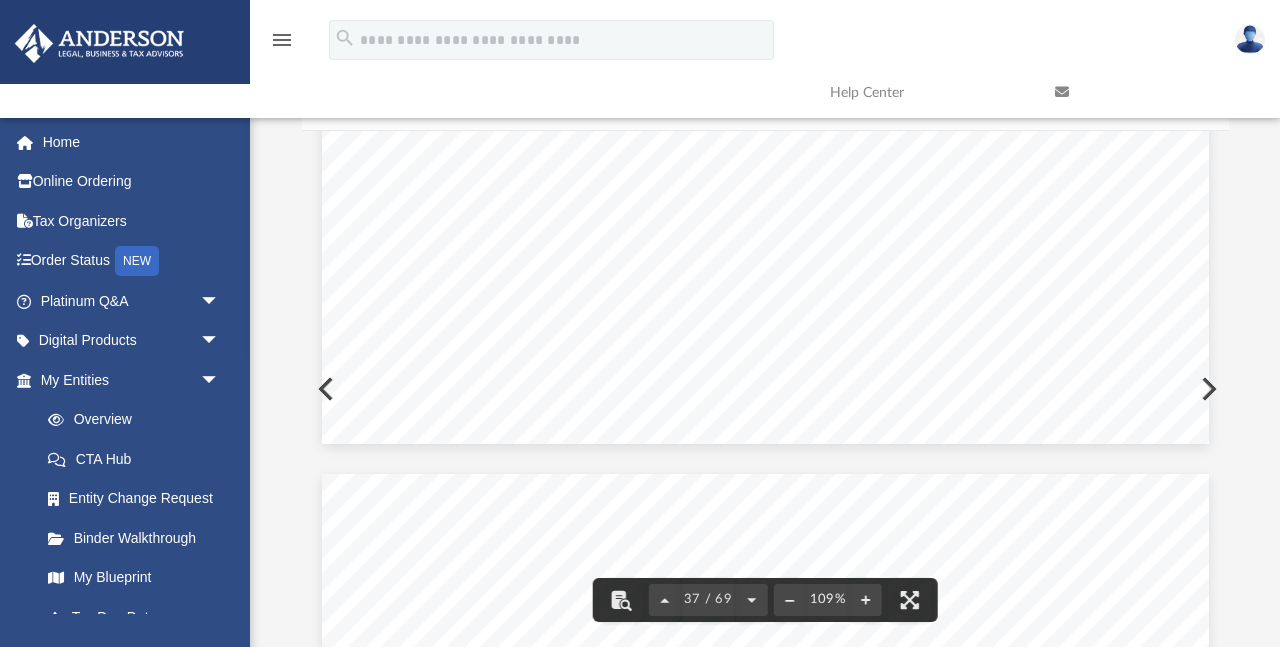 drag, startPoint x: 1228, startPoint y: 412, endPoint x: 1245, endPoint y: 234, distance: 178.80995 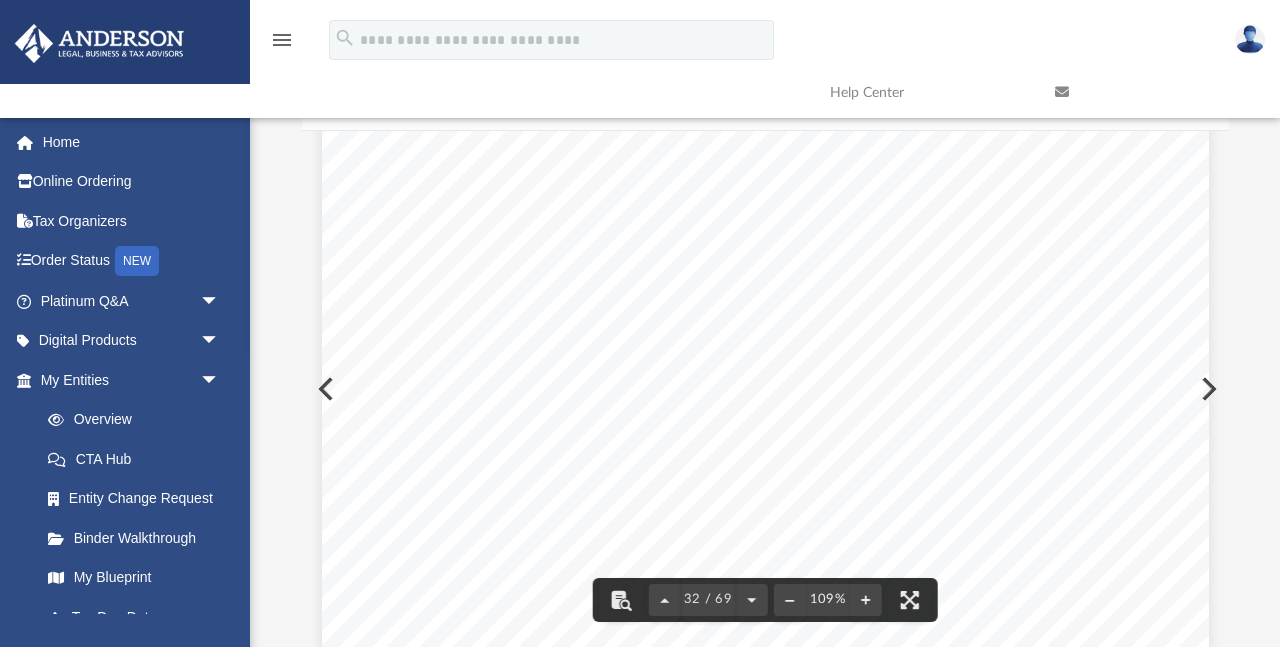drag, startPoint x: 1224, startPoint y: 372, endPoint x: 1232, endPoint y: 184, distance: 188.17014 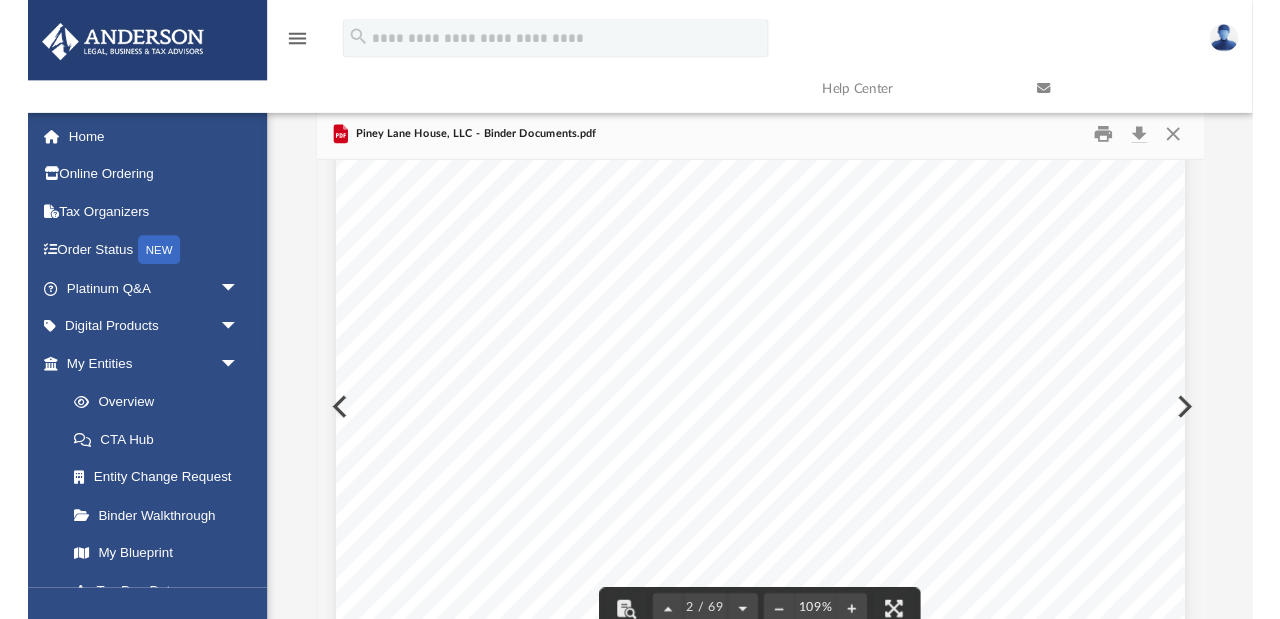 scroll, scrollTop: 1254, scrollLeft: 0, axis: vertical 